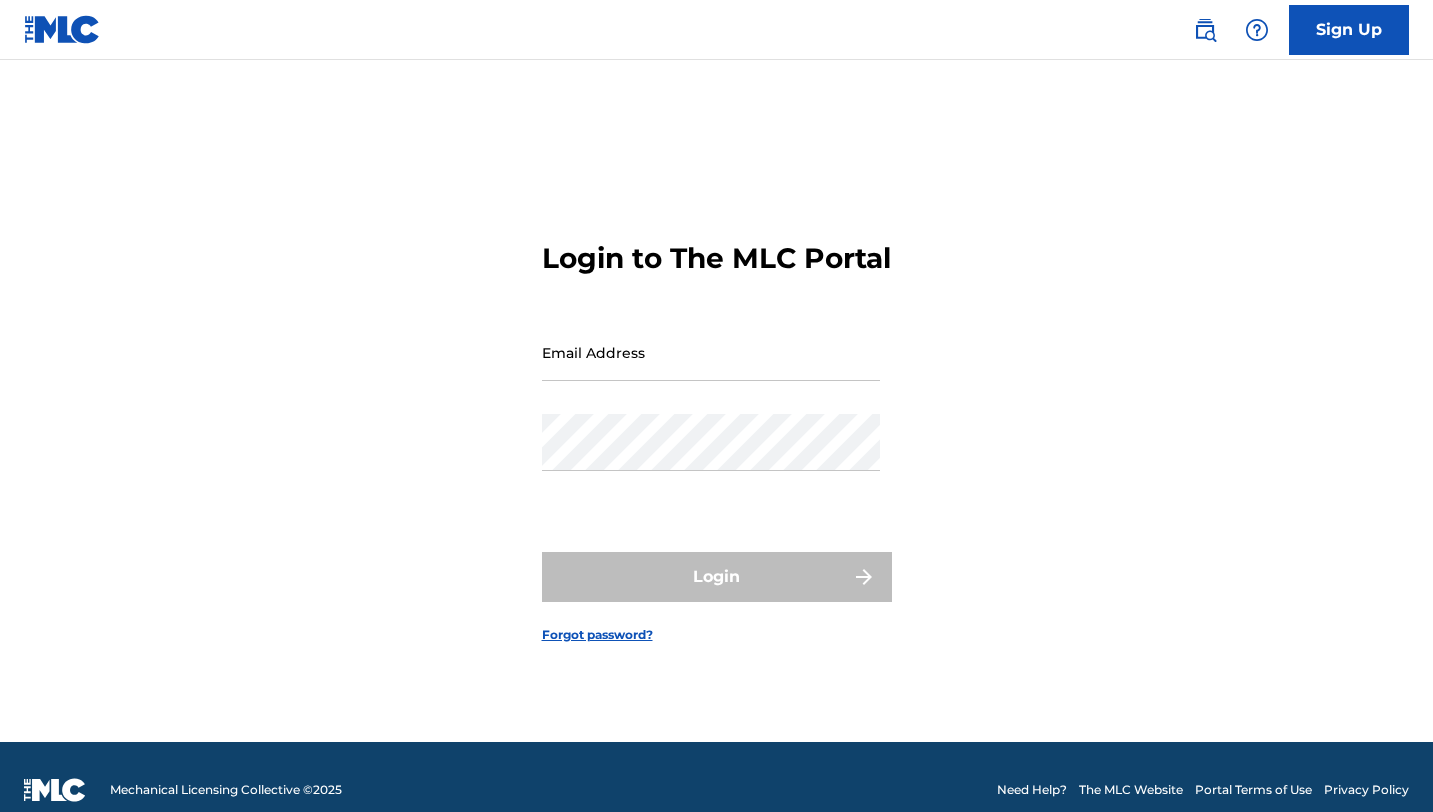 scroll, scrollTop: 0, scrollLeft: 0, axis: both 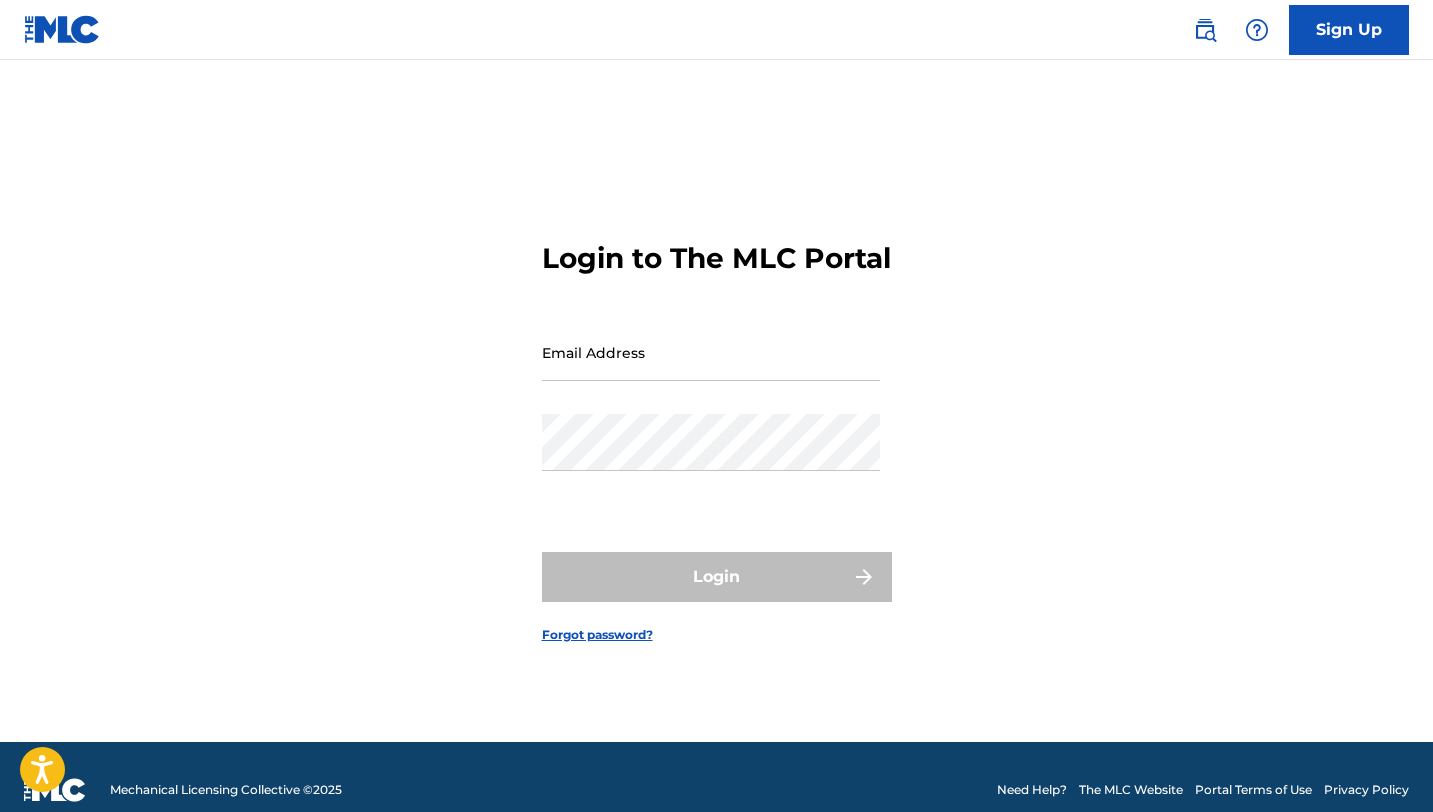 click on "Email Address" at bounding box center (711, 352) 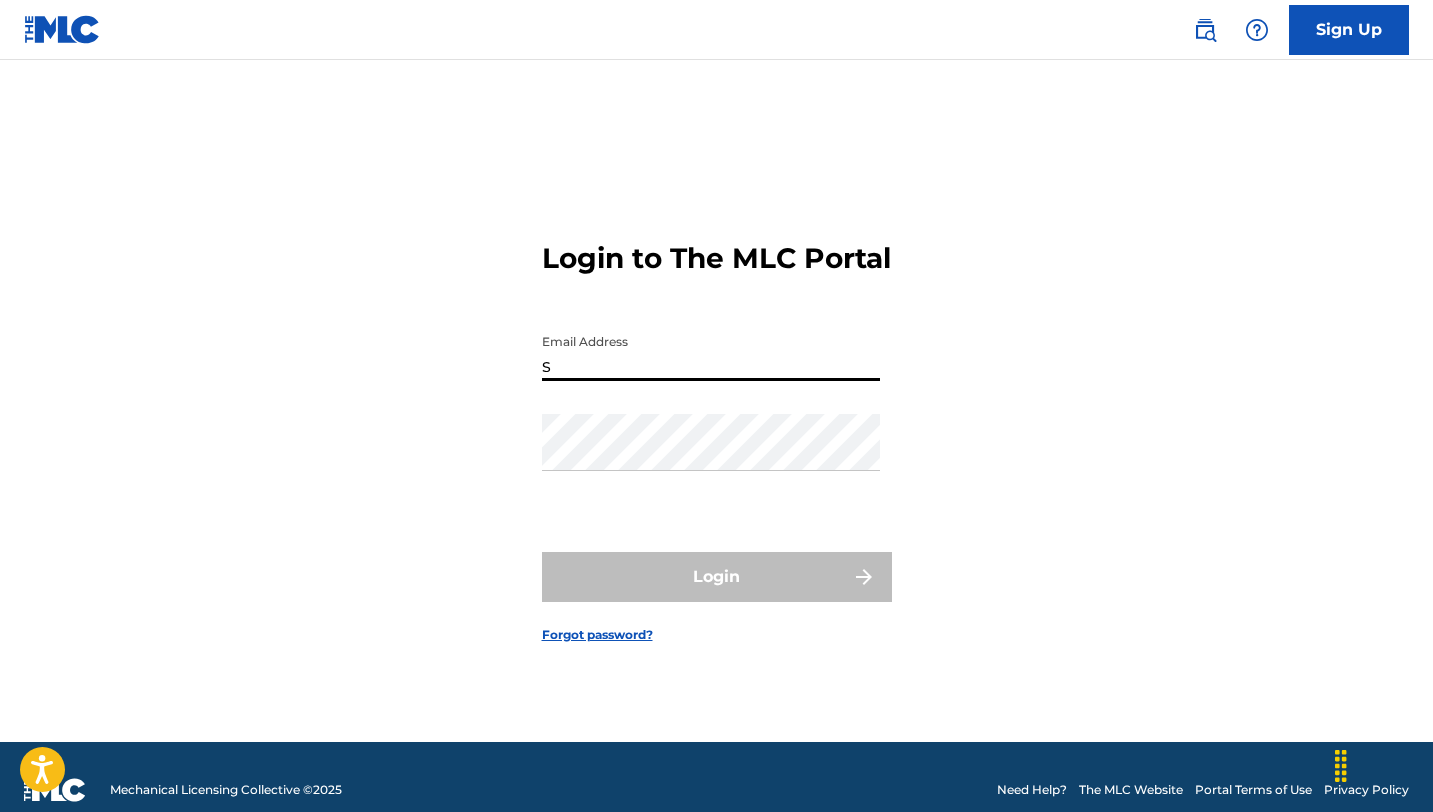 type on "[USERNAME]@[EXAMPLE.COM]" 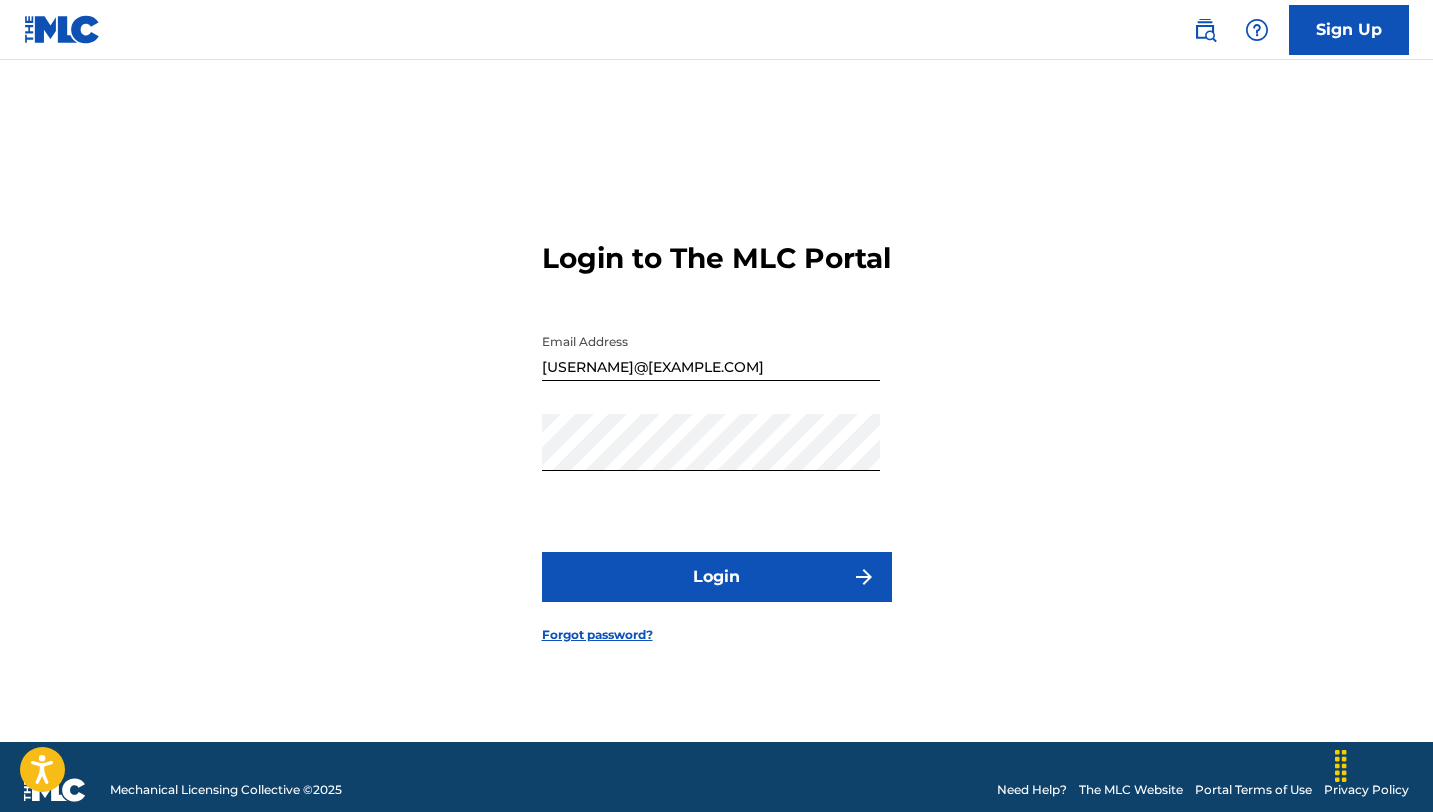 click on "Login" at bounding box center [717, 577] 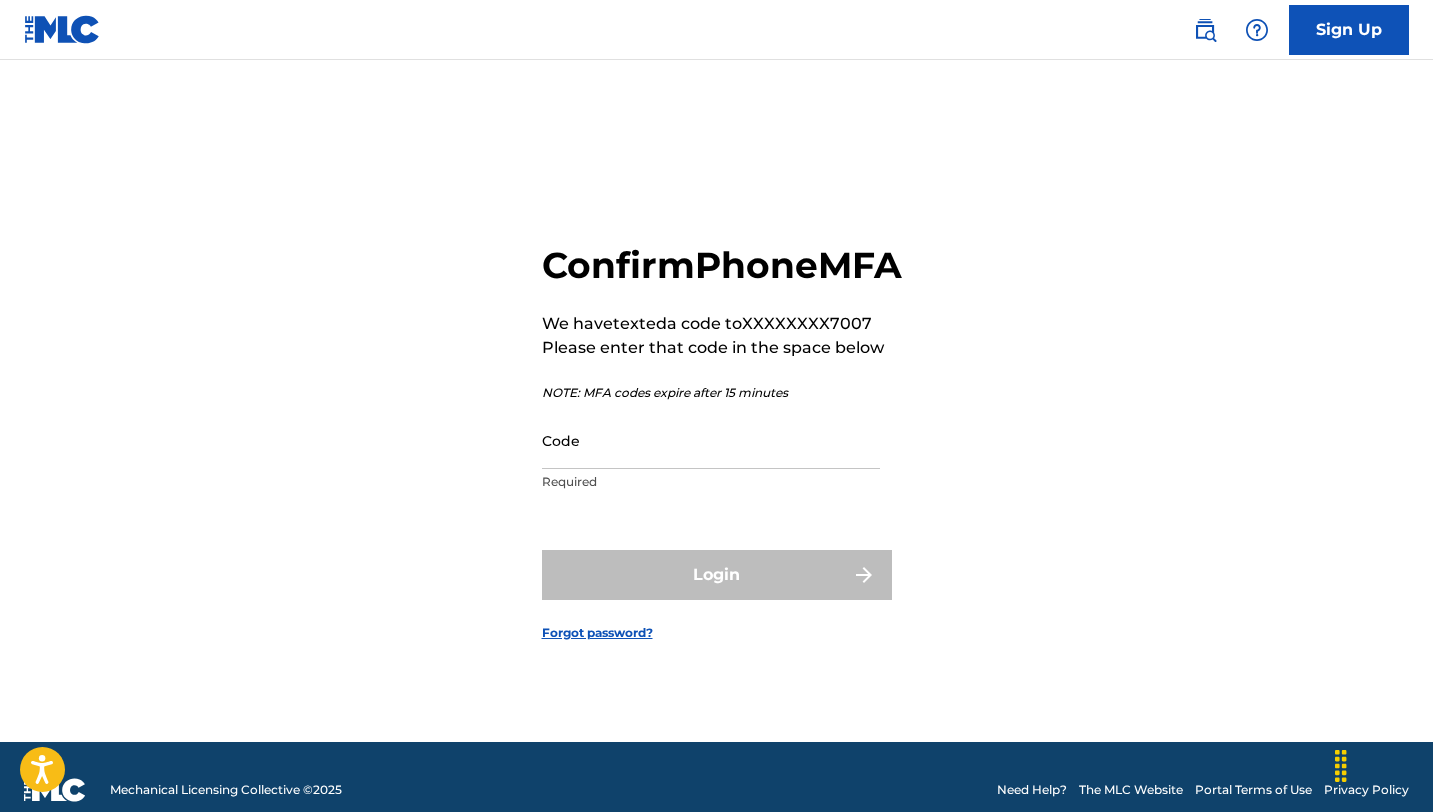 click on "Code" at bounding box center (711, 440) 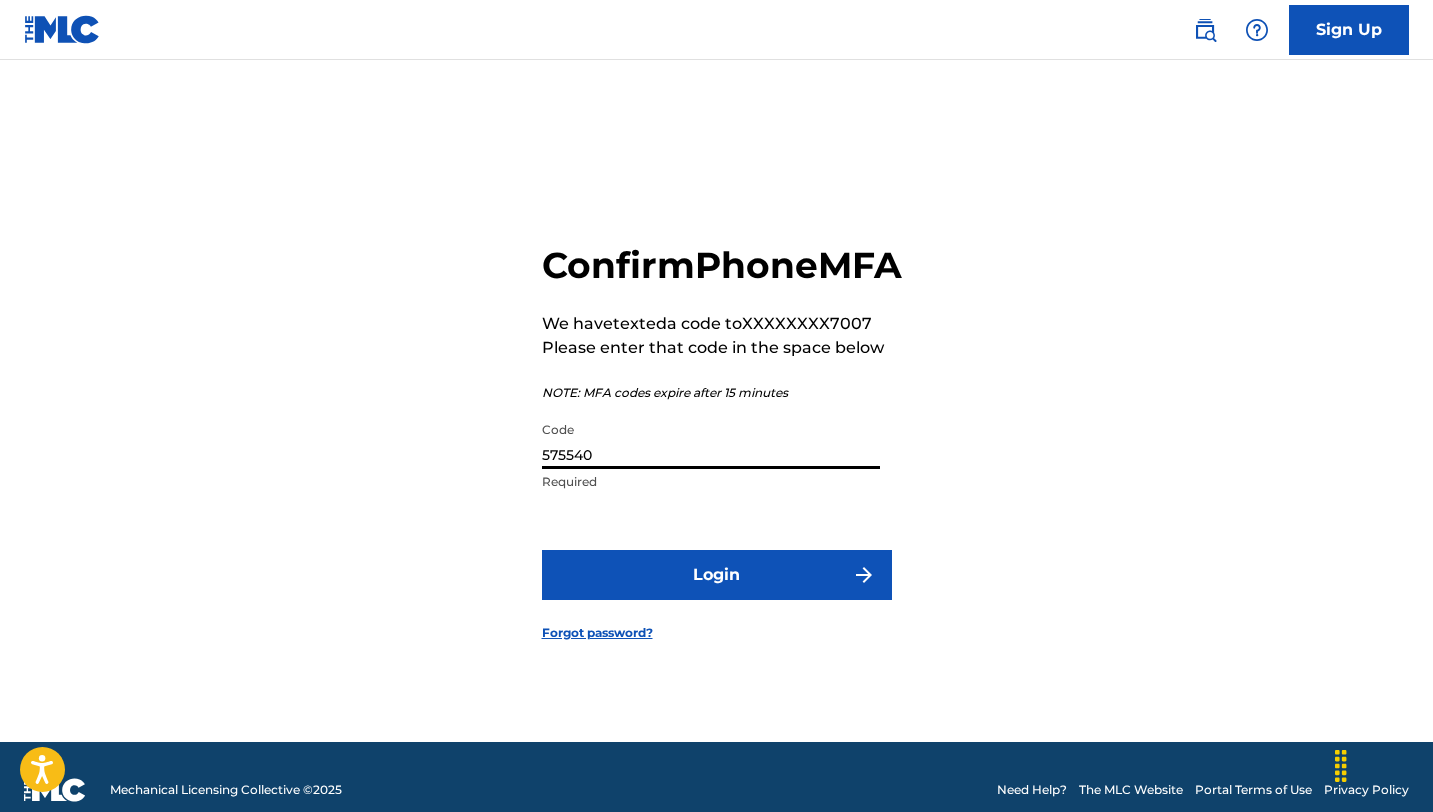 type on "575540" 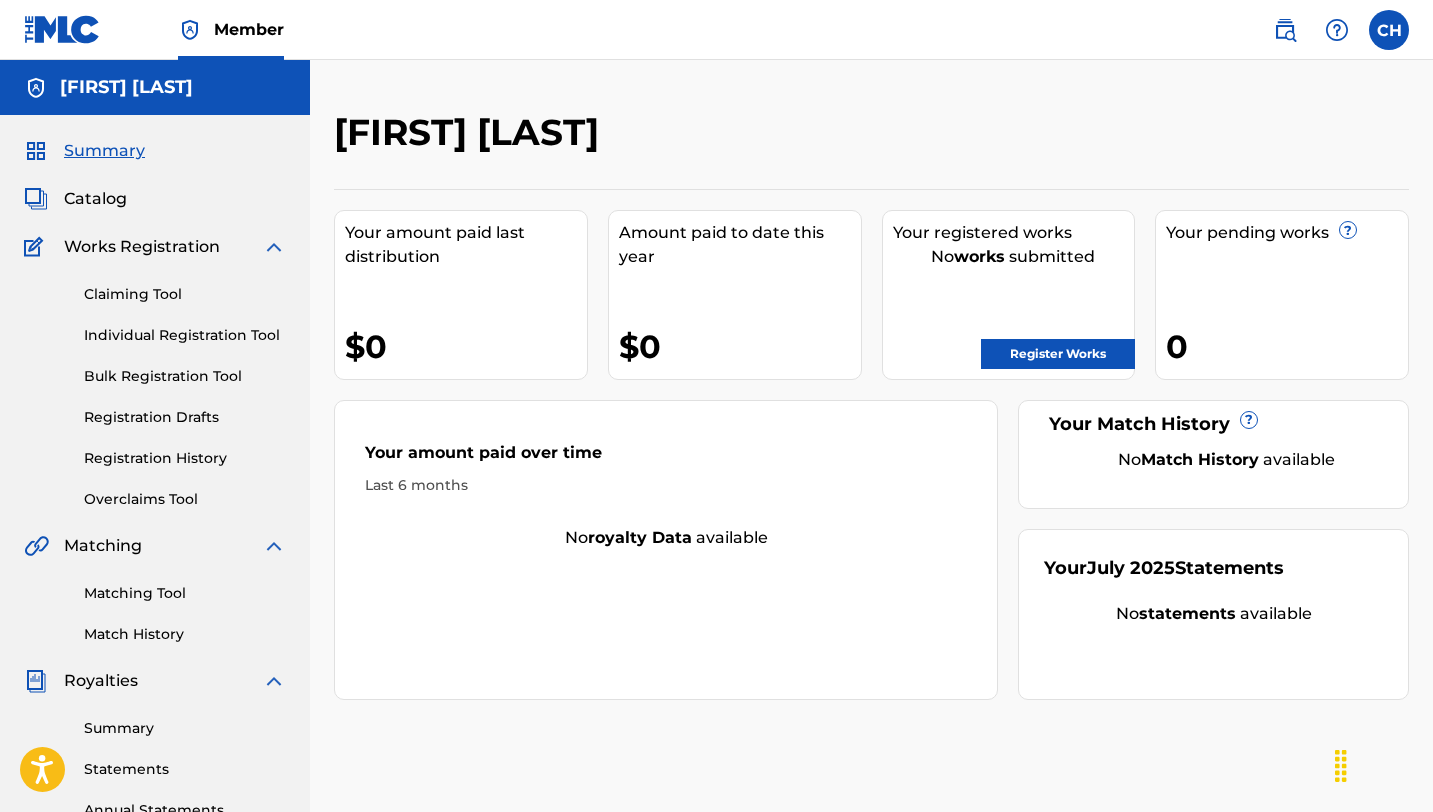scroll, scrollTop: 0, scrollLeft: 0, axis: both 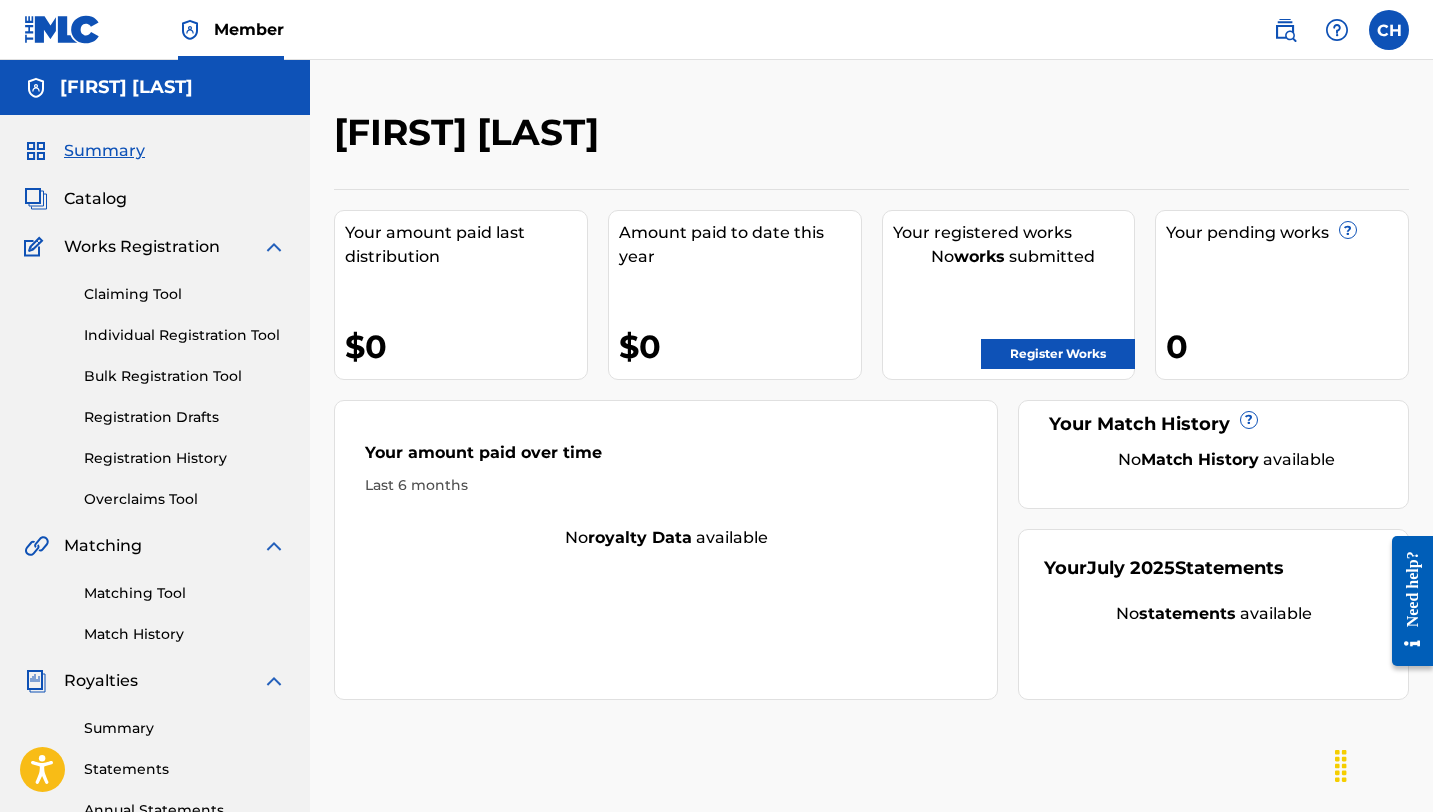 click on "Catalog" at bounding box center [95, 199] 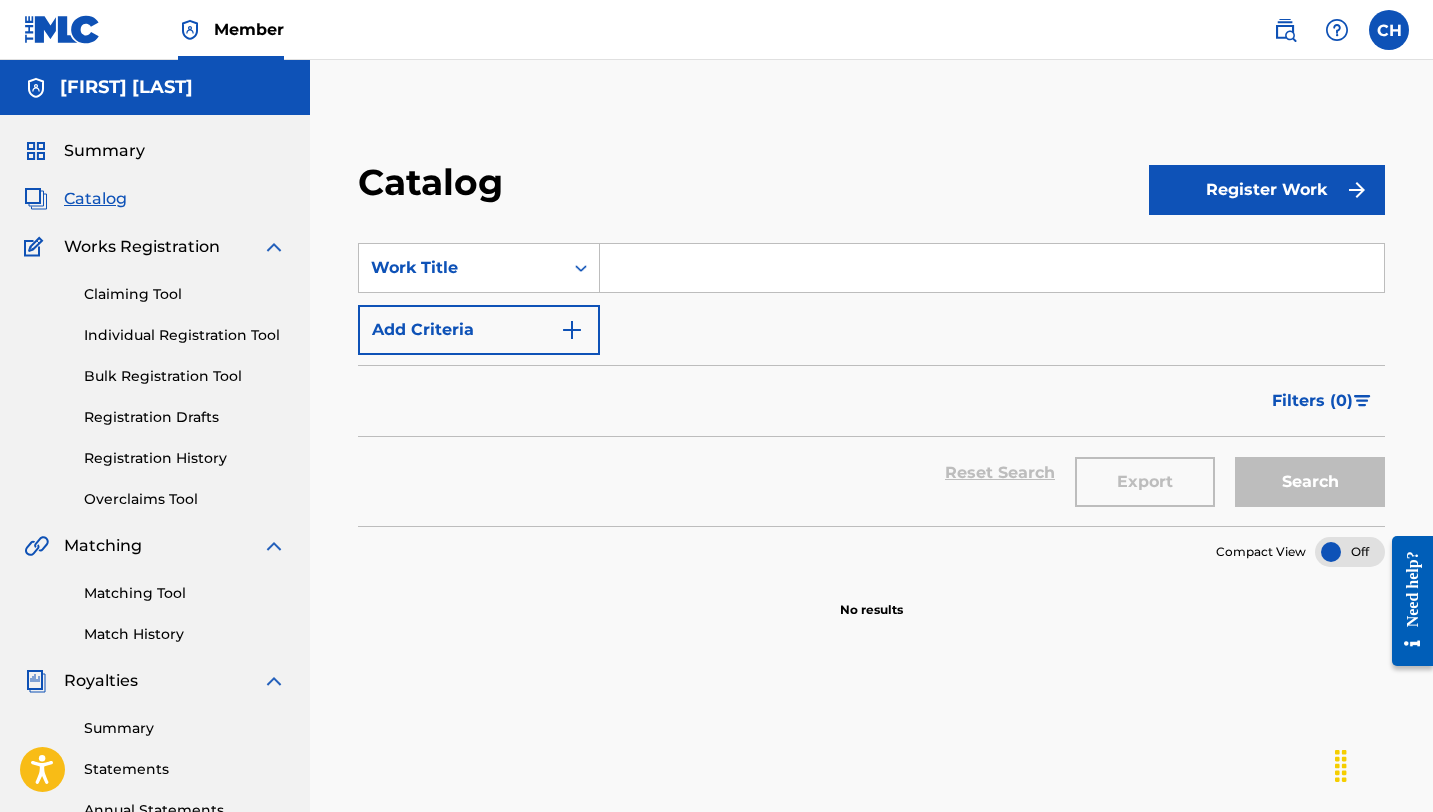 click on "Works Registration" at bounding box center [142, 247] 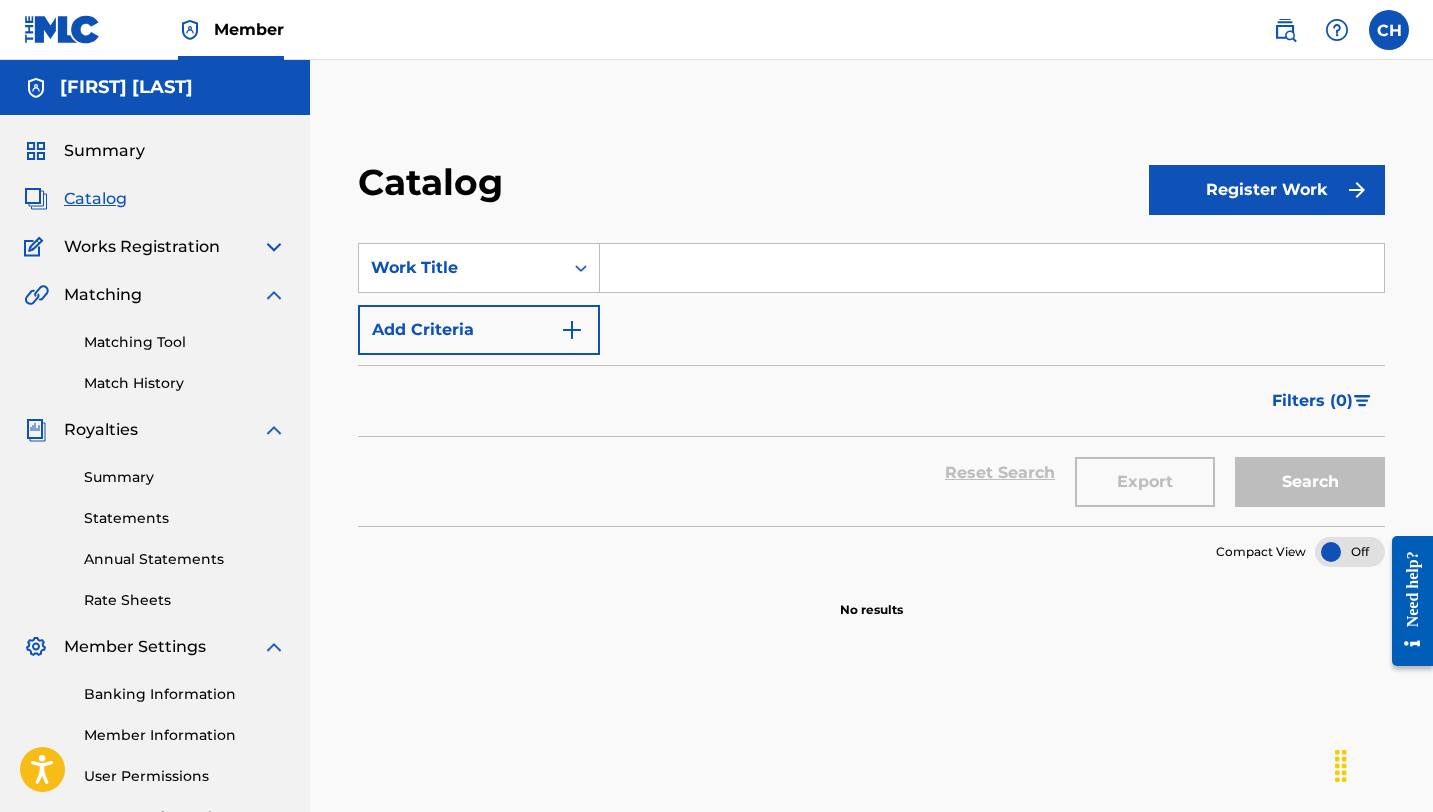 click at bounding box center [274, 247] 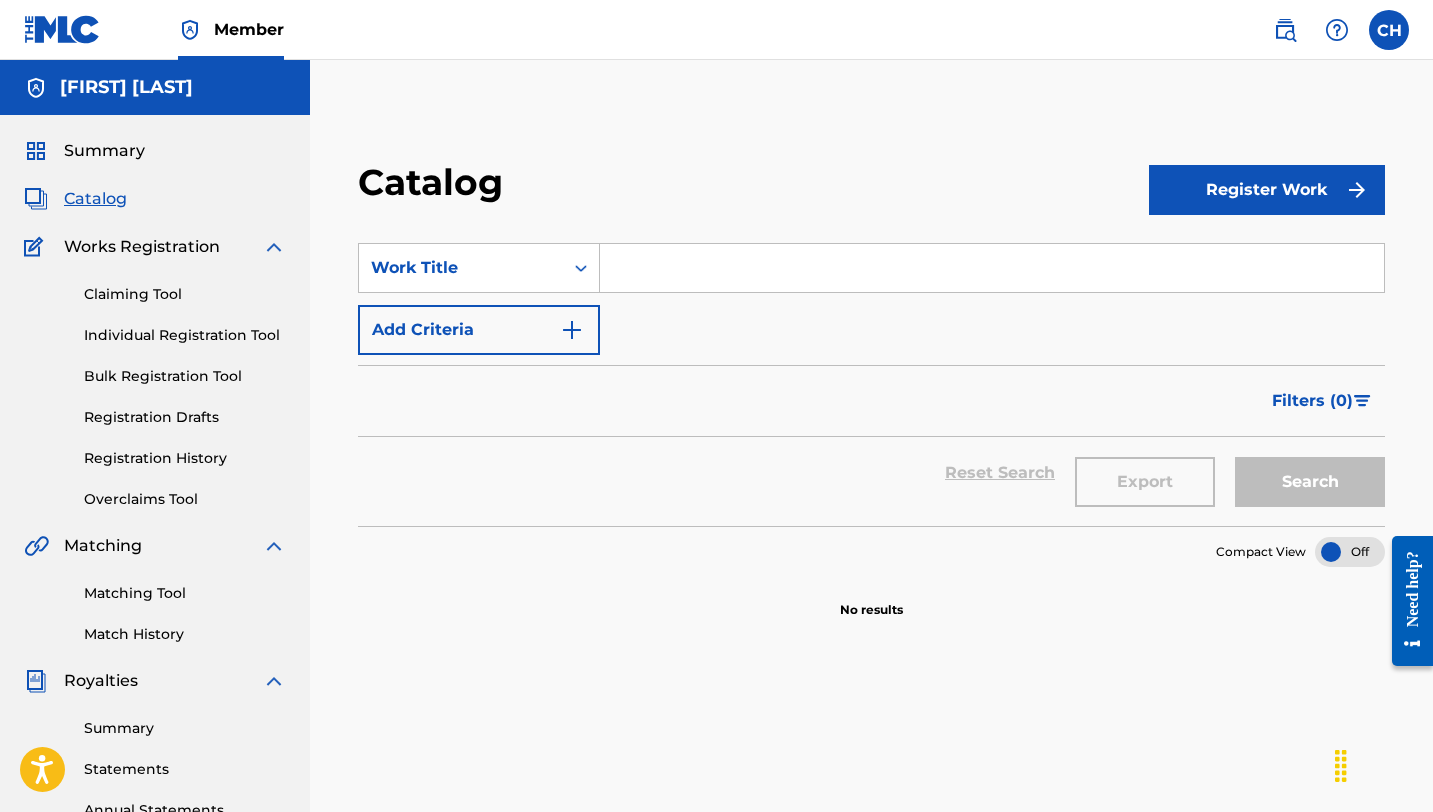 click on "Registration Drafts" at bounding box center (185, 417) 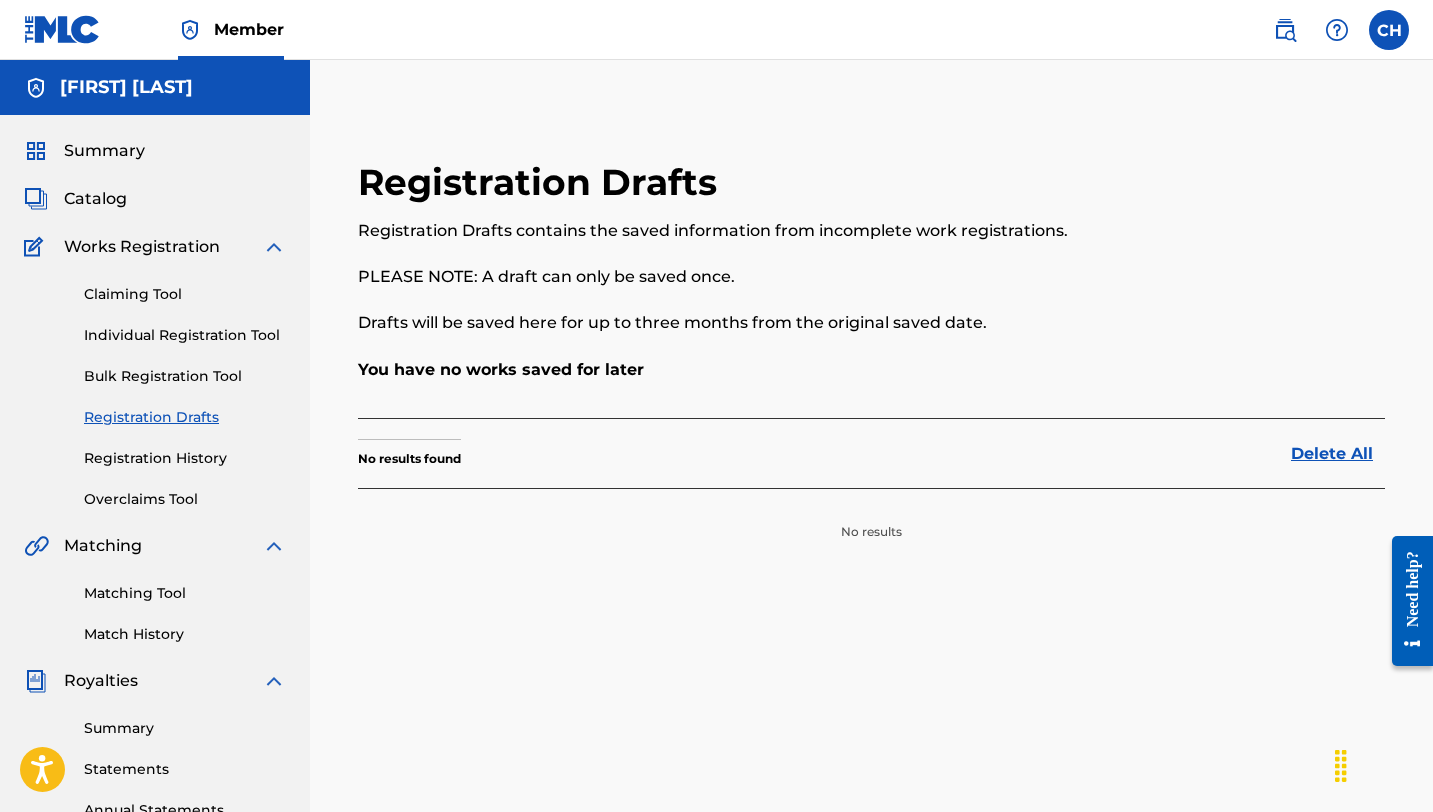click on "Registration History" at bounding box center (185, 458) 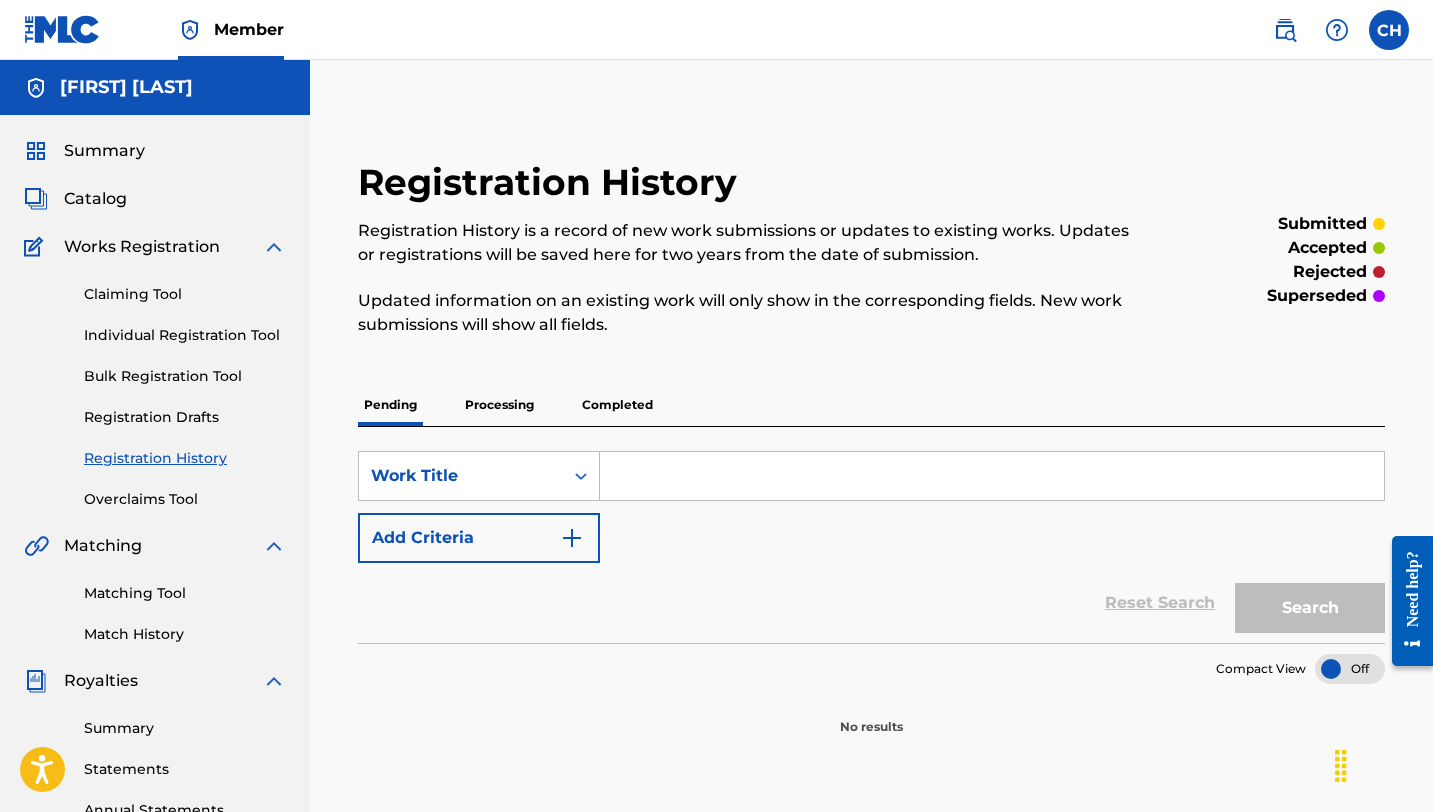 click on "Processing" at bounding box center [499, 405] 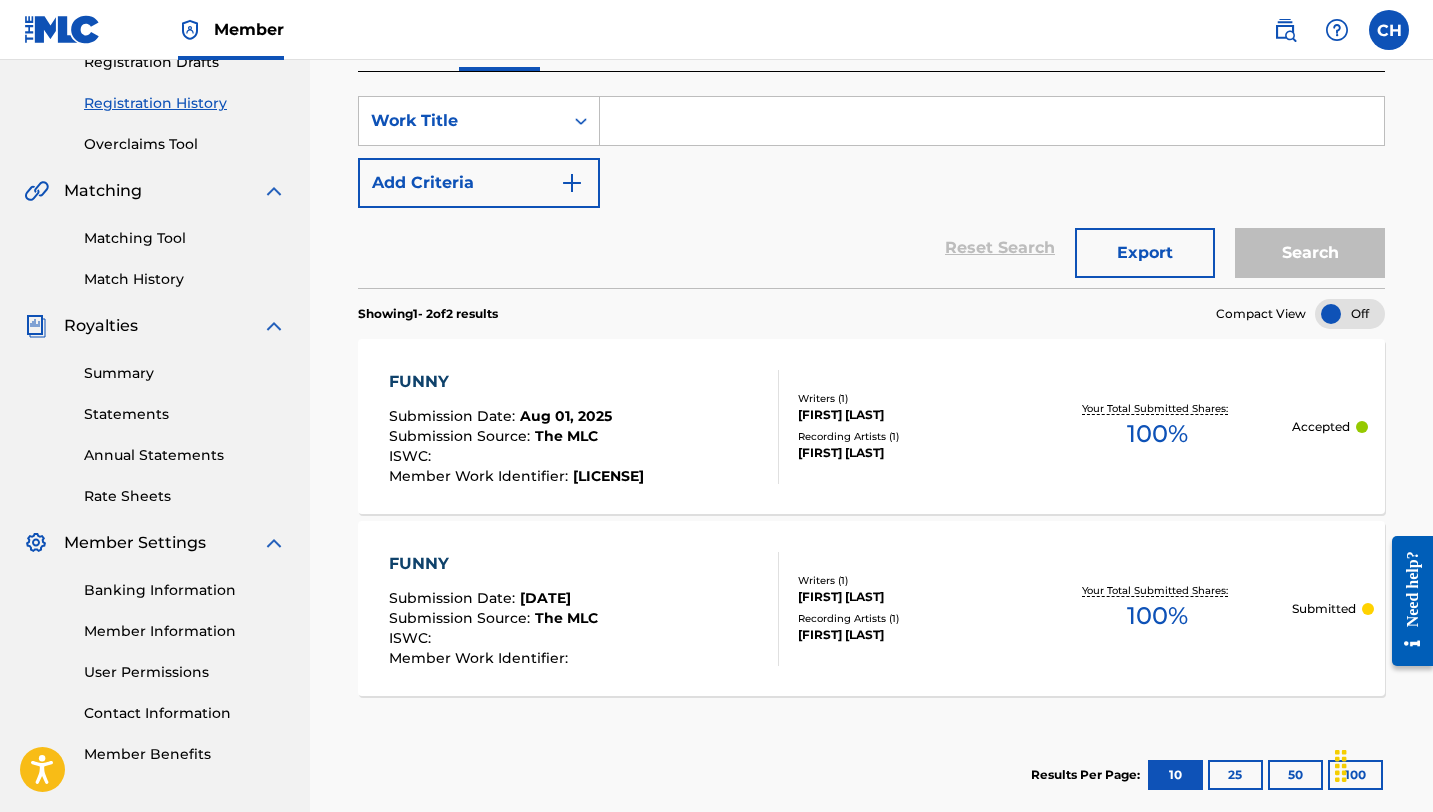 scroll, scrollTop: 365, scrollLeft: 0, axis: vertical 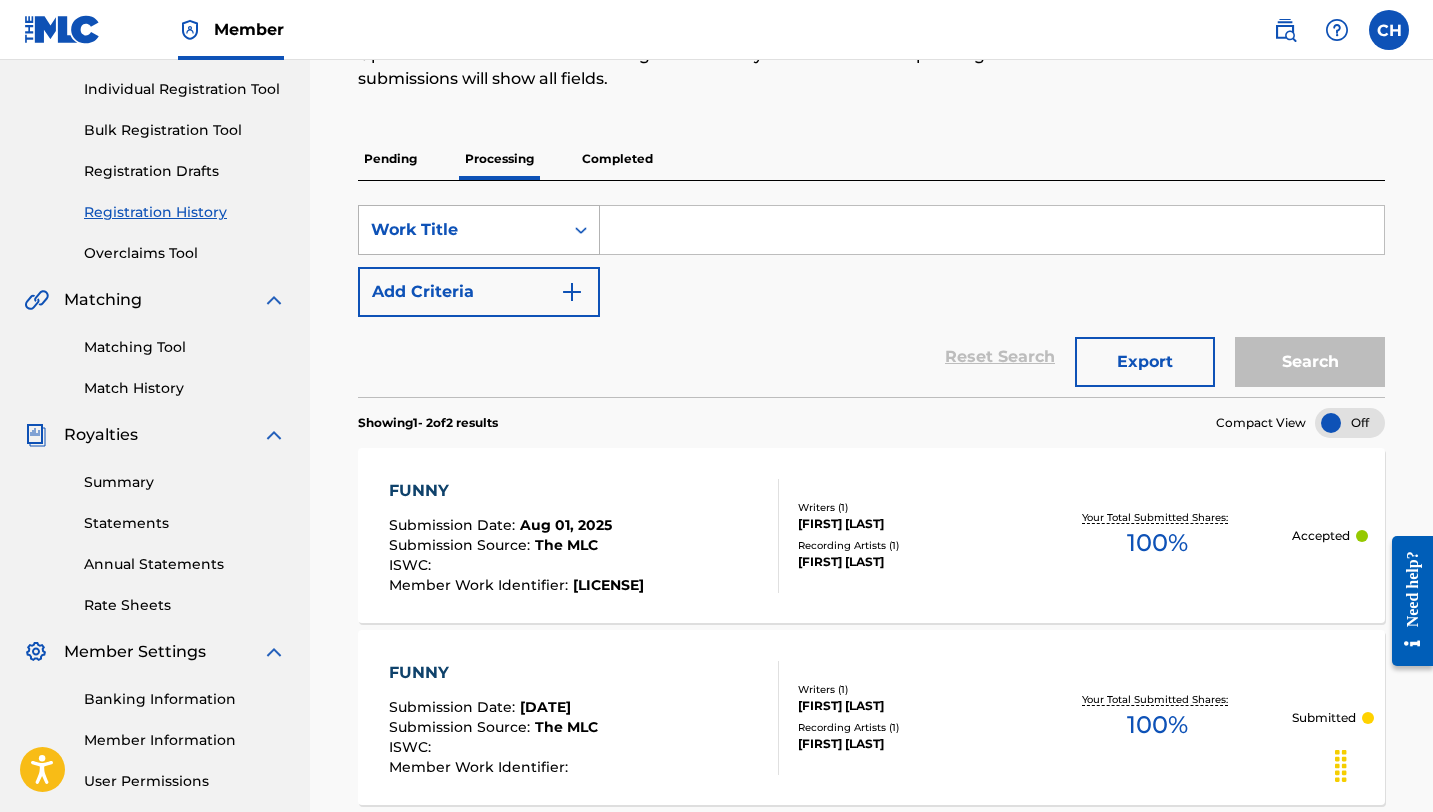 click on "Work Title" at bounding box center [461, 230] 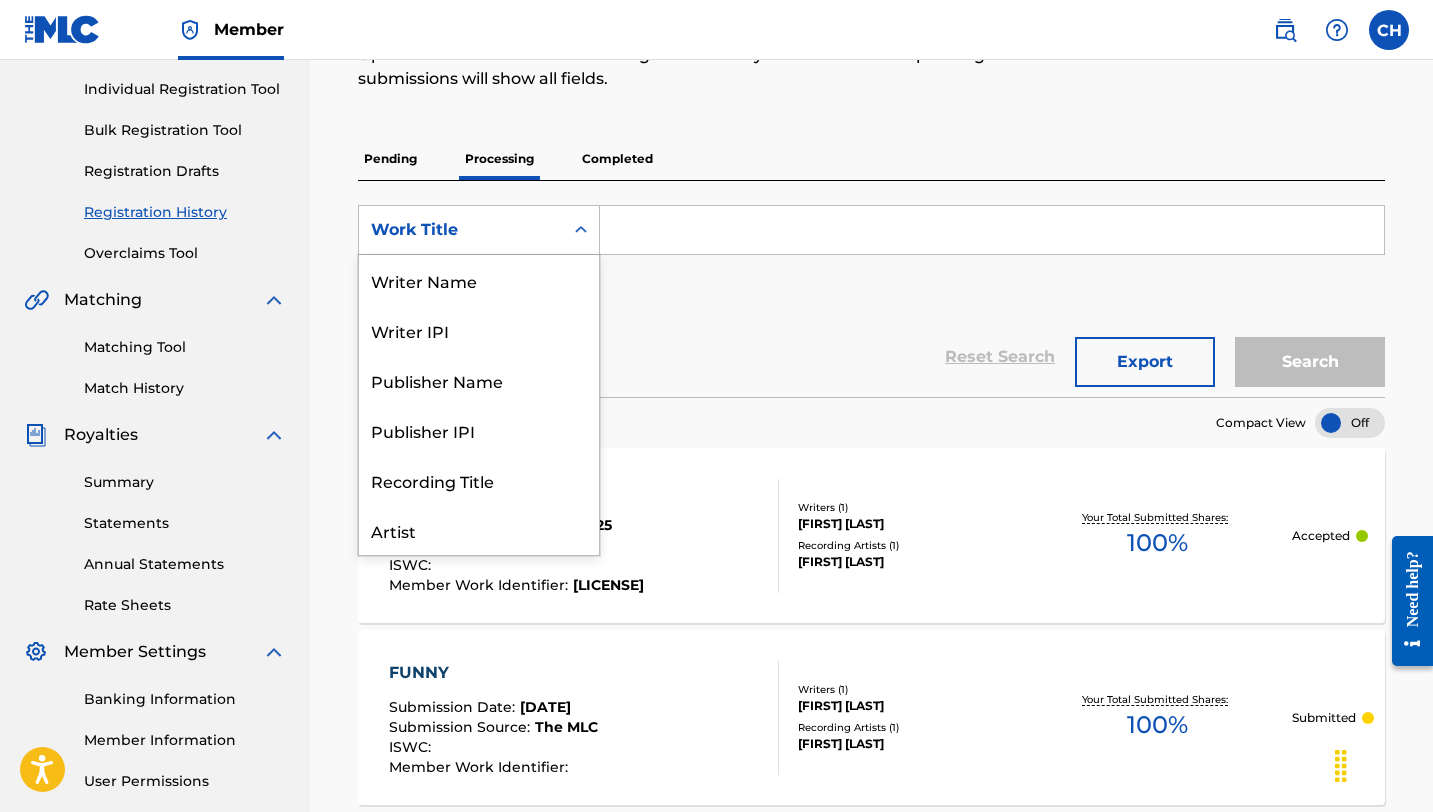 scroll, scrollTop: 100, scrollLeft: 0, axis: vertical 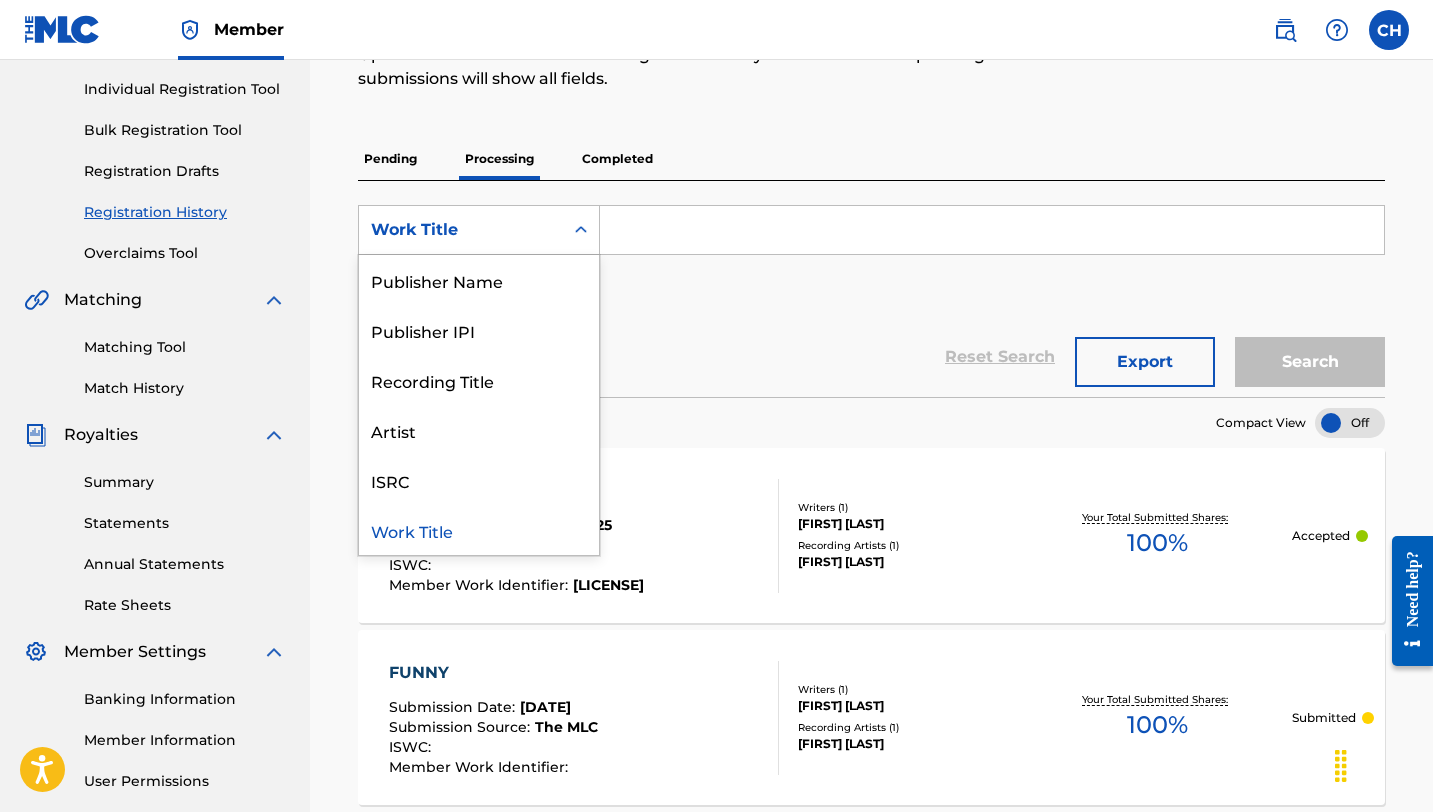 click on "Work Title" at bounding box center (461, 230) 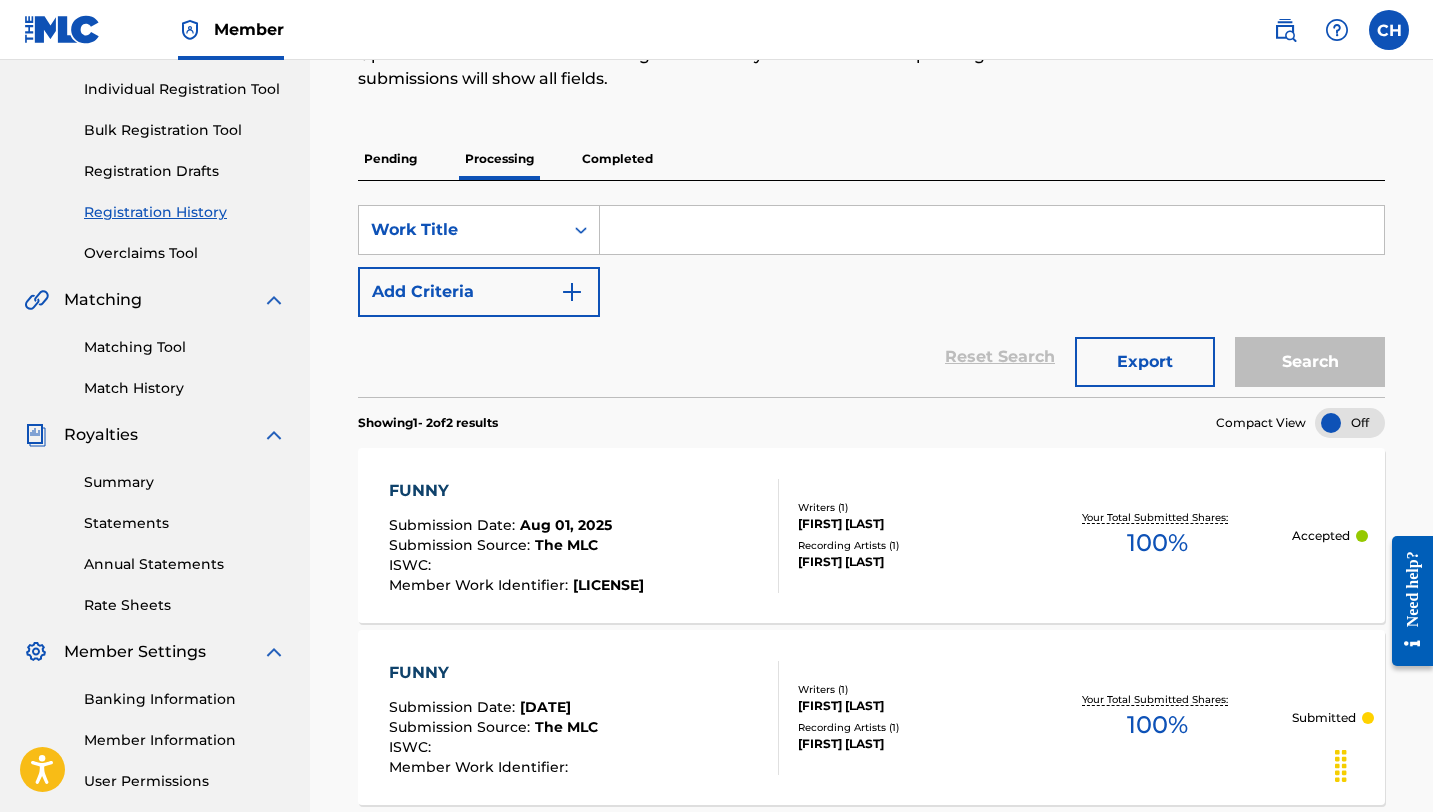 click on "Reset Search Export Search" at bounding box center [871, 357] 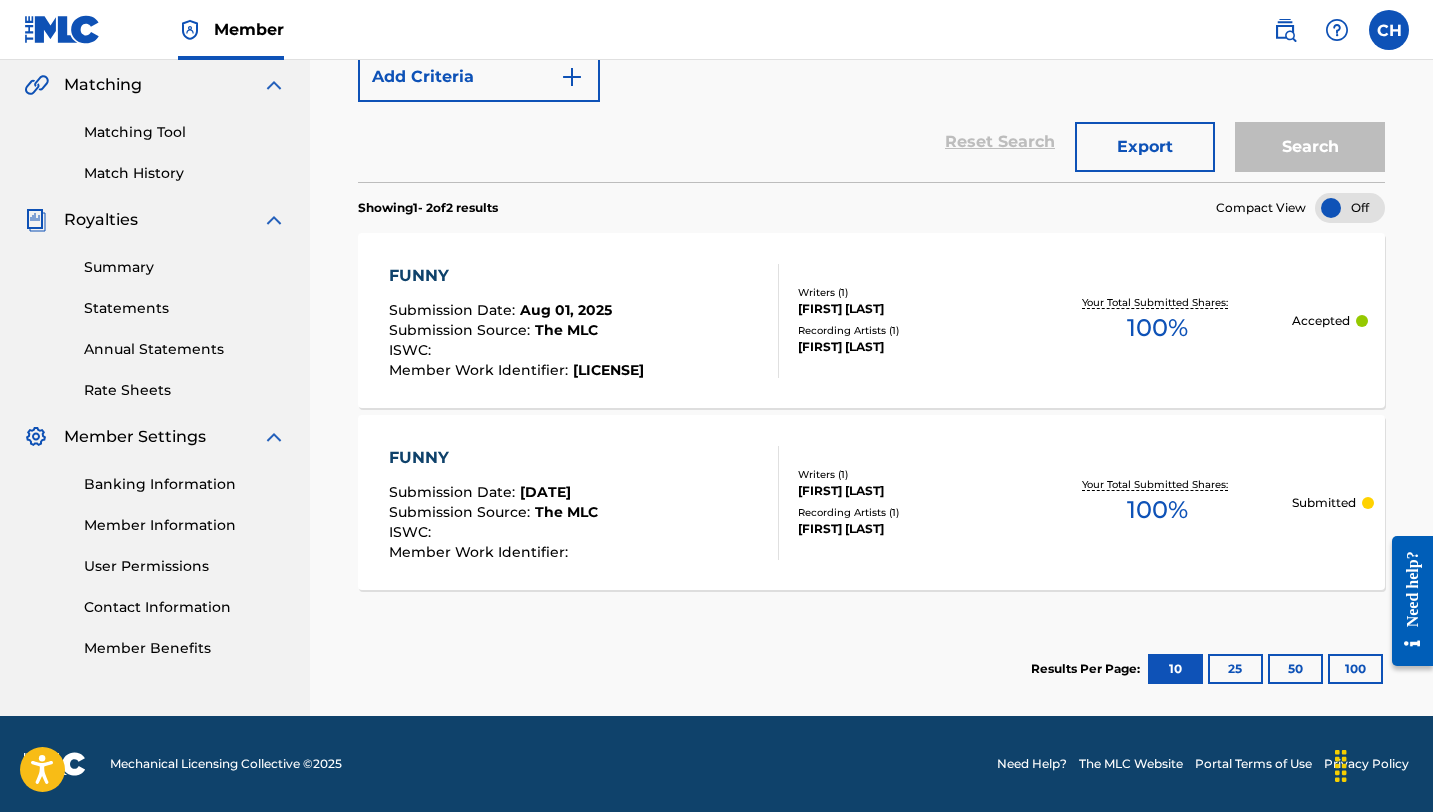 scroll, scrollTop: 0, scrollLeft: 0, axis: both 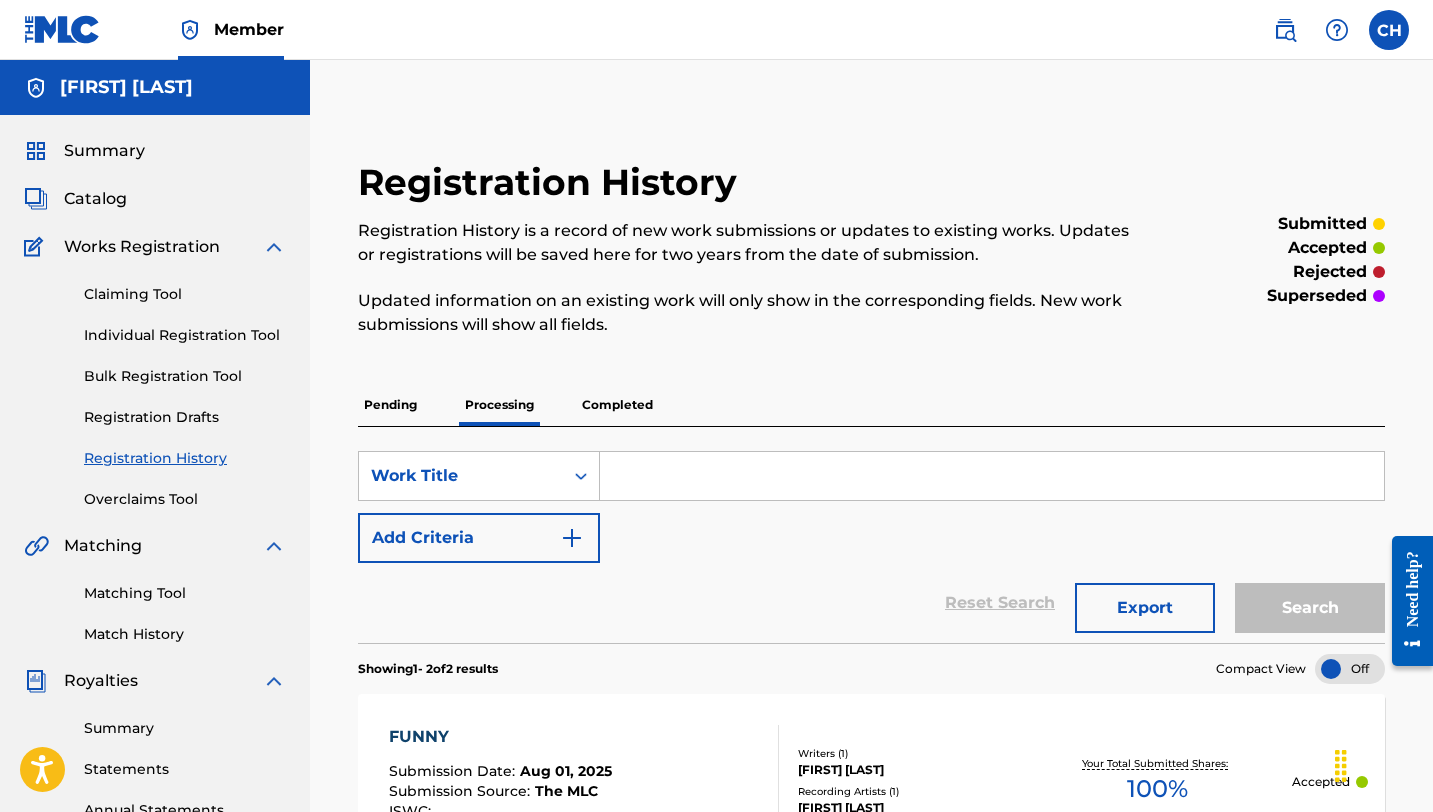 click on "Summary Catalog Works Registration Claiming Tool Individual Registration Tool Bulk Registration Tool Registration Drafts Registration History Overclaims Tool Matching Matching Tool Match History Royalties Summary Statements Annual Statements Rate Sheets Member Settings Banking Information Member Information User Permissions Contact Information Member Benefits" at bounding box center (155, 629) 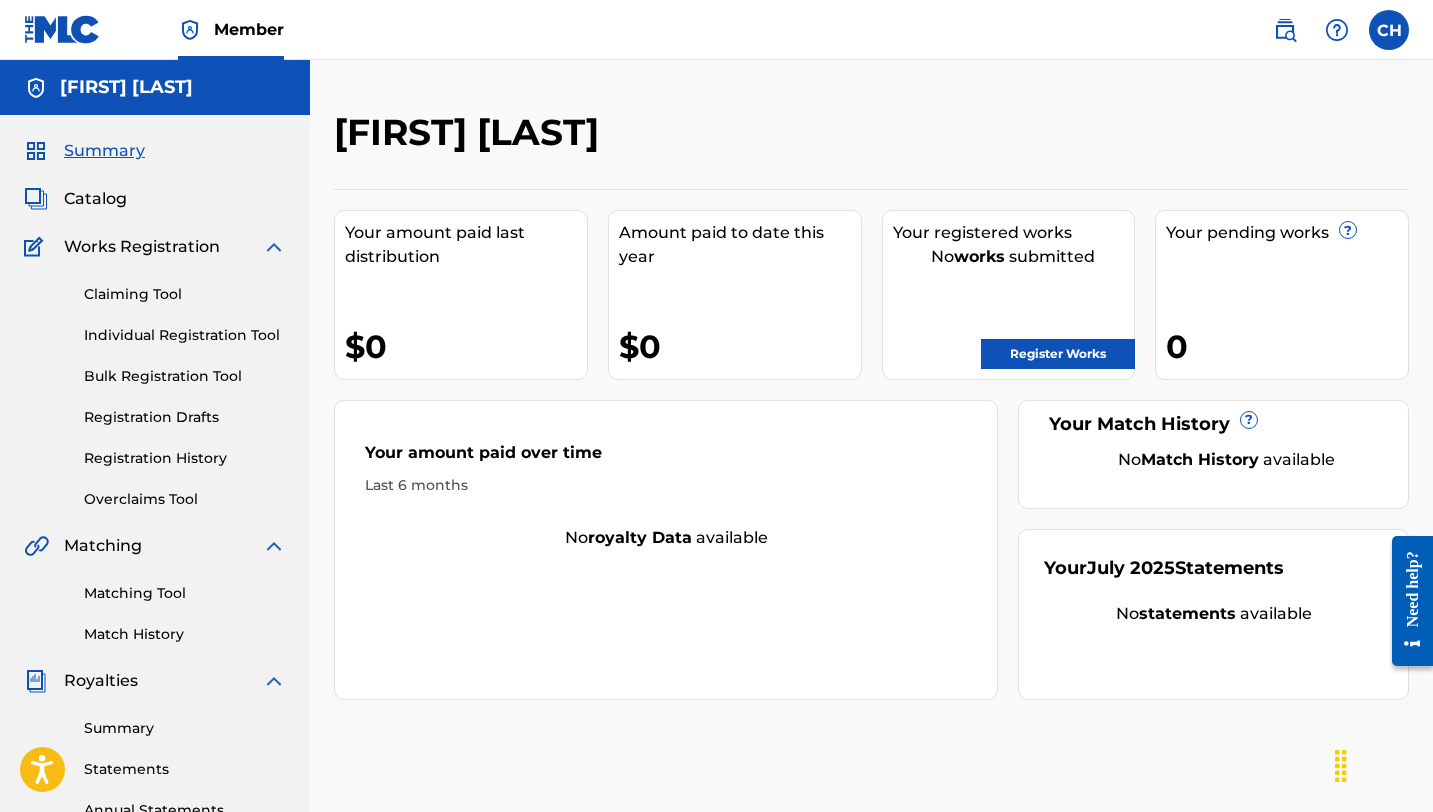 click on "Register Works" at bounding box center (1058, 354) 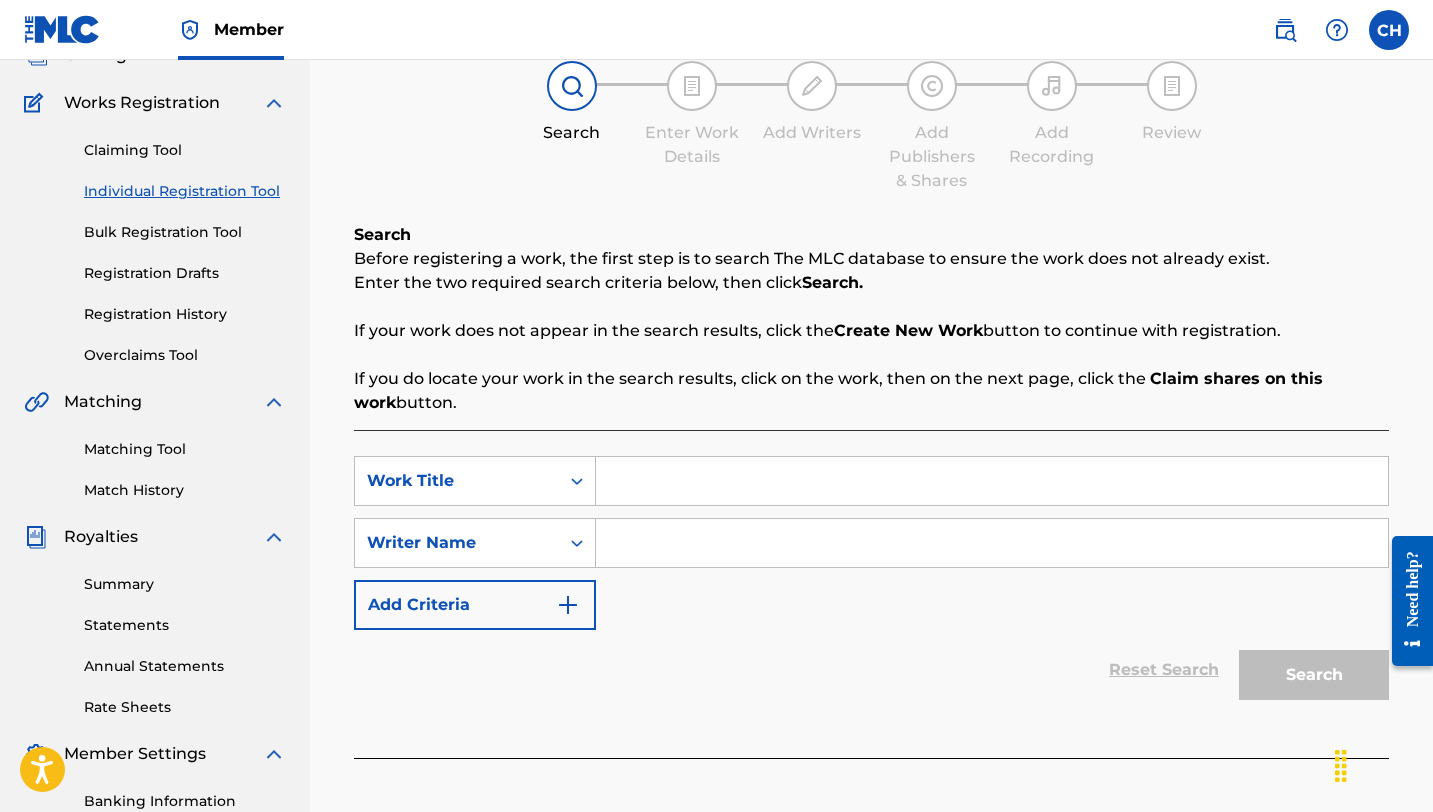 scroll, scrollTop: 150, scrollLeft: 0, axis: vertical 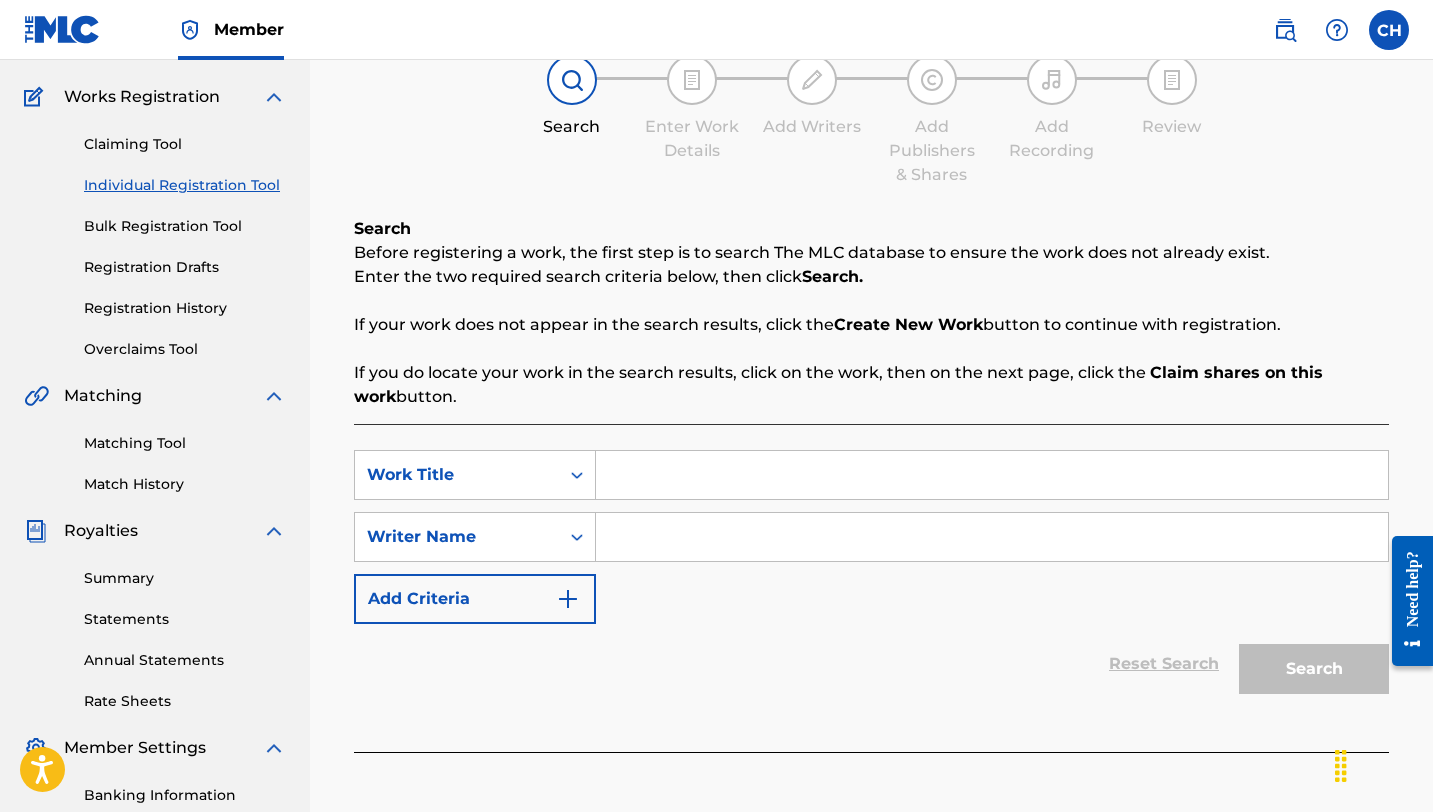 click at bounding box center [992, 475] 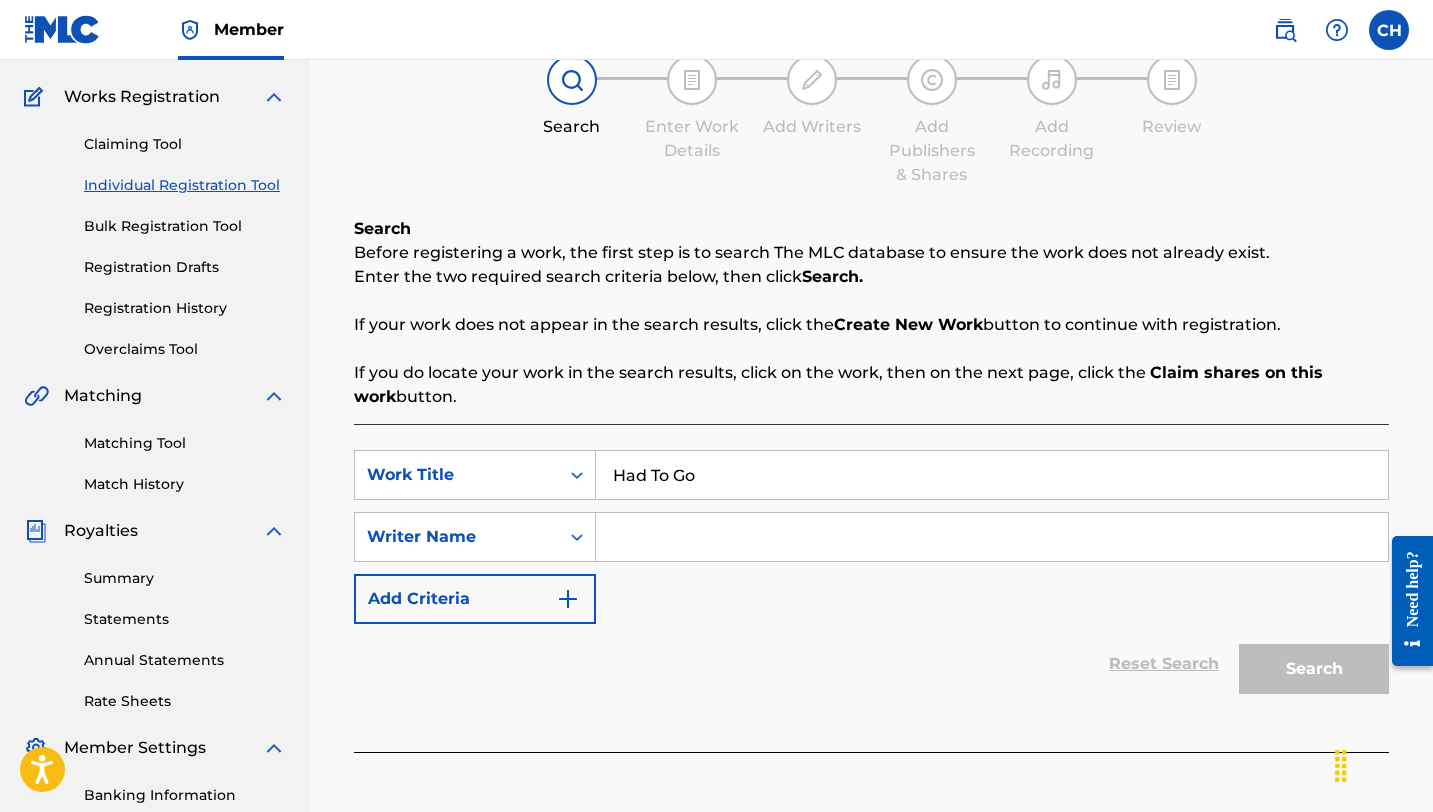 type on "Had To Go" 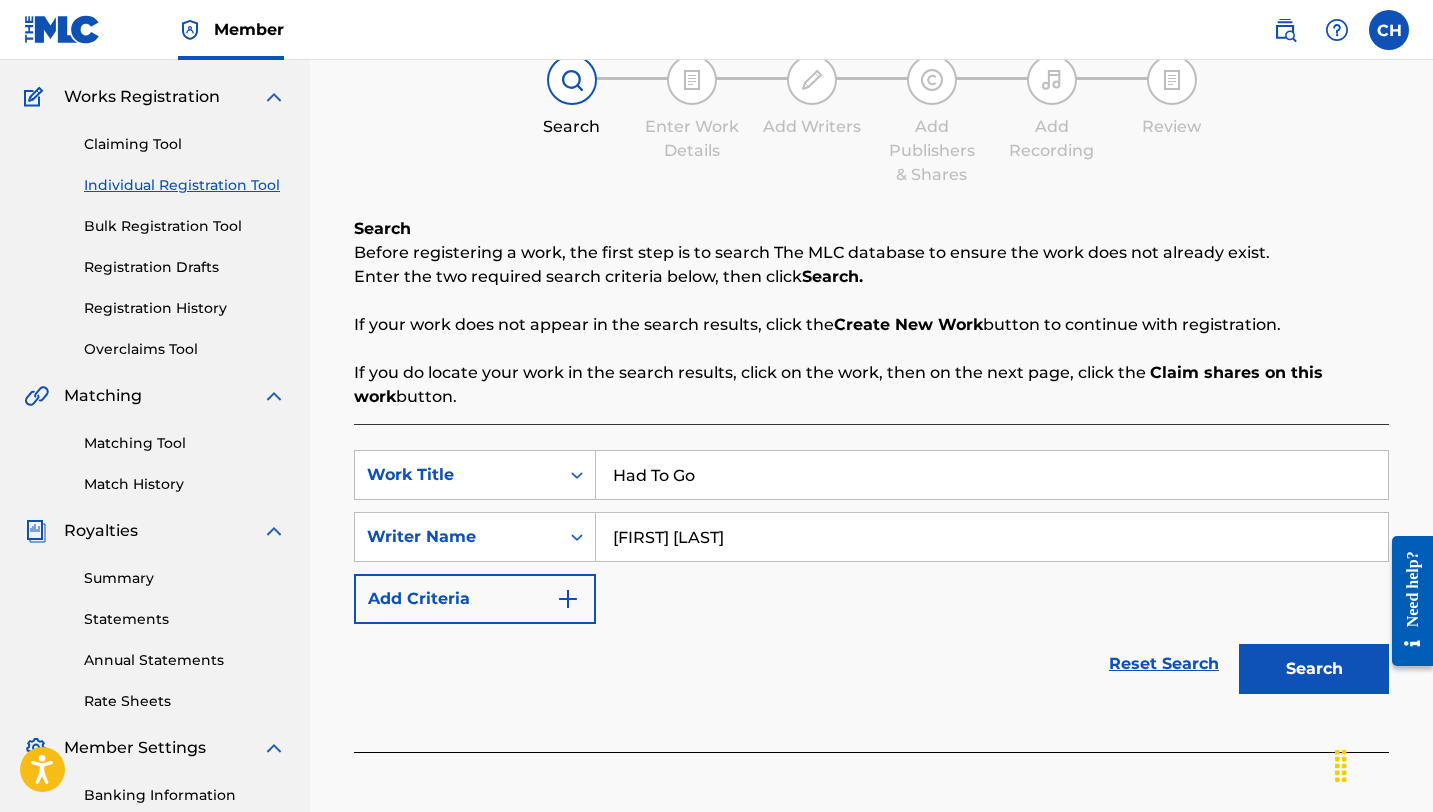 click on "Search" at bounding box center (1314, 669) 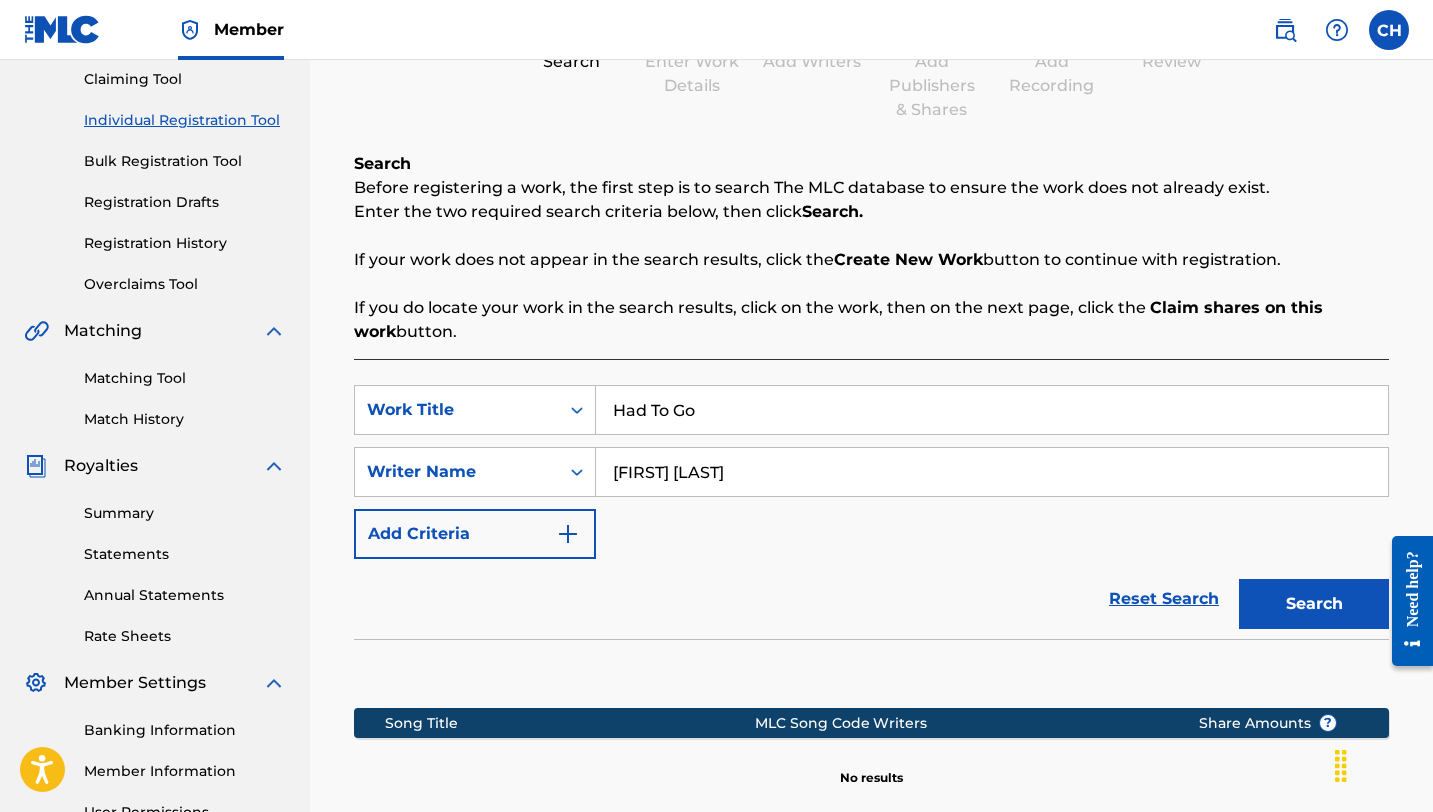 scroll, scrollTop: 183, scrollLeft: 0, axis: vertical 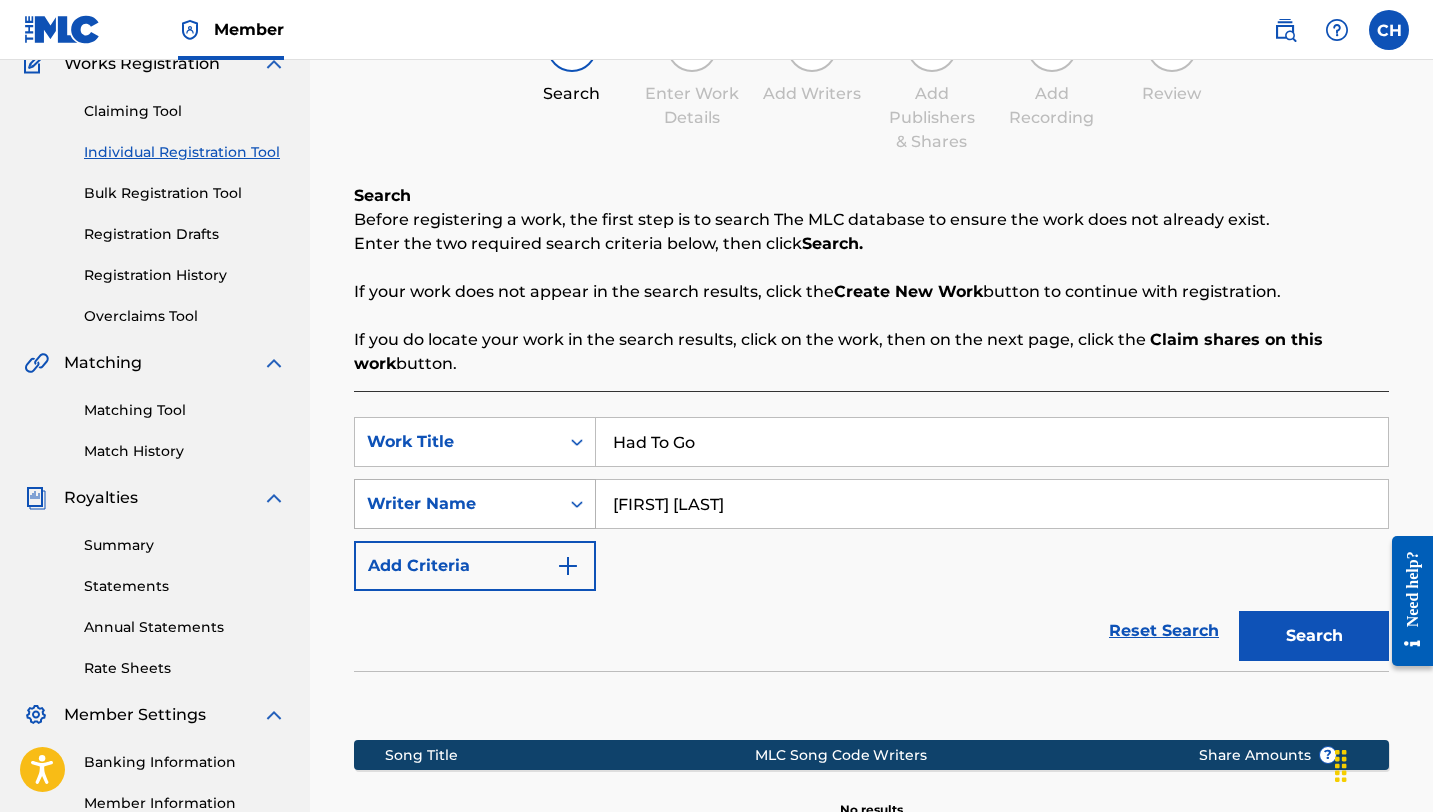 drag, startPoint x: 722, startPoint y: 519, endPoint x: 584, endPoint y: 493, distance: 140.42792 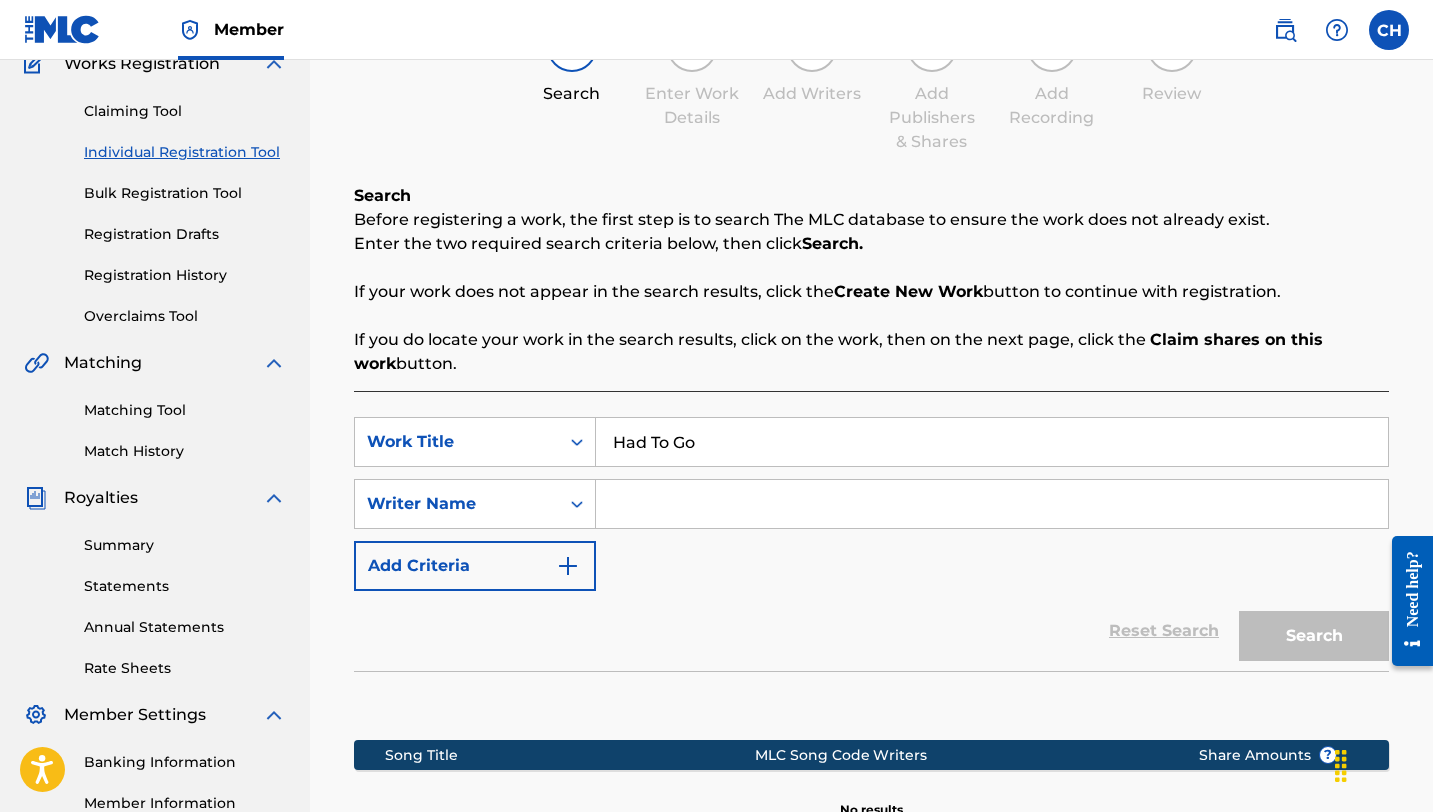 type 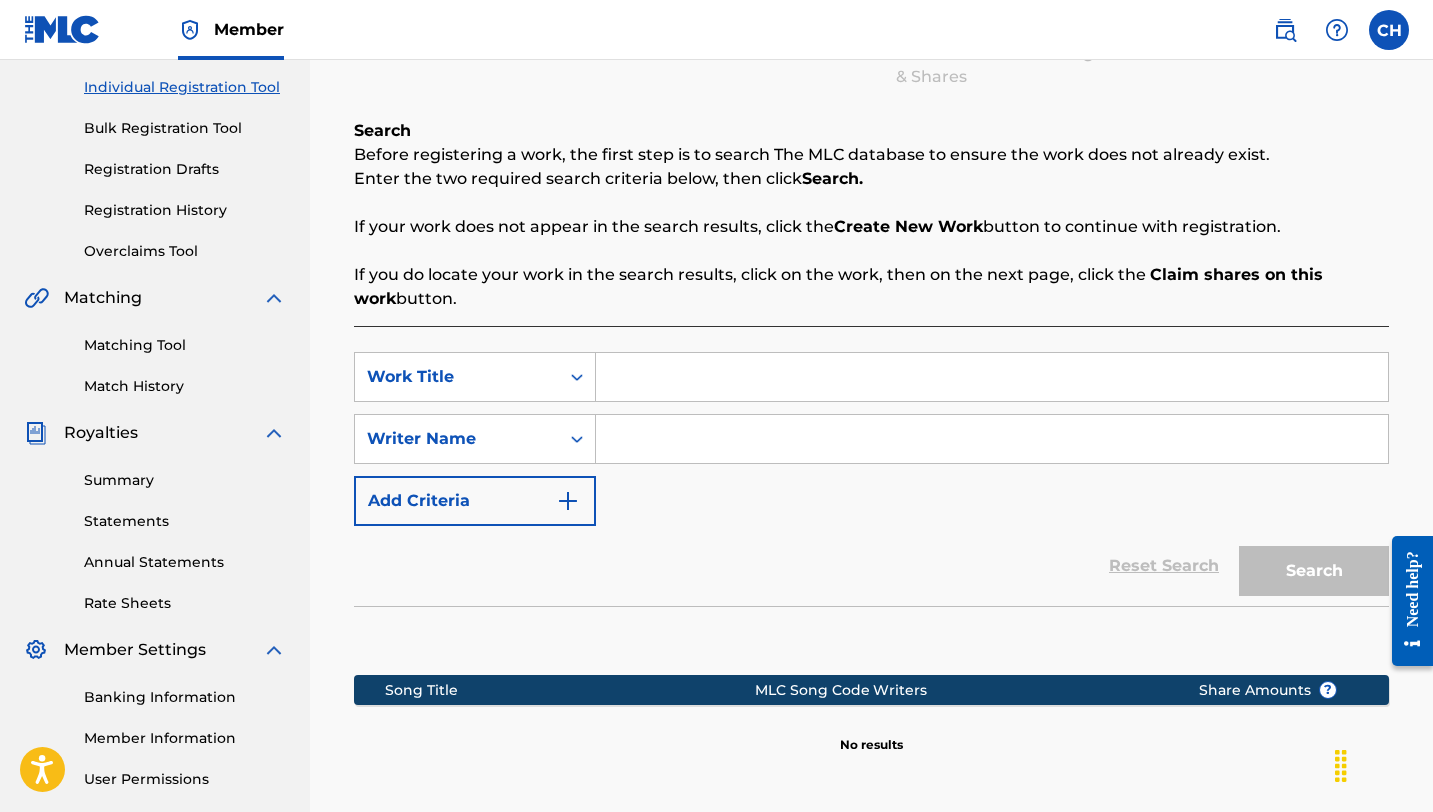scroll, scrollTop: 457, scrollLeft: 0, axis: vertical 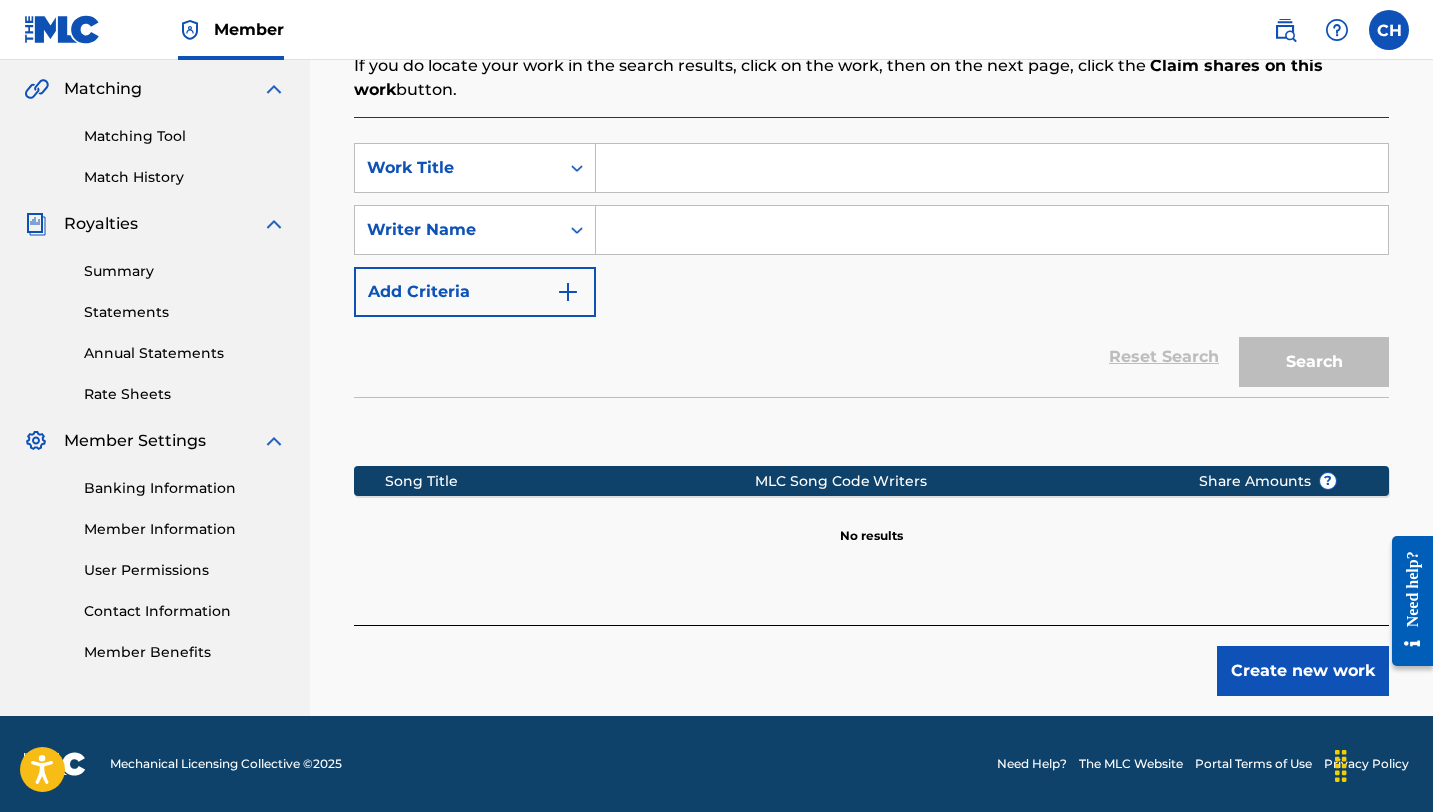 type 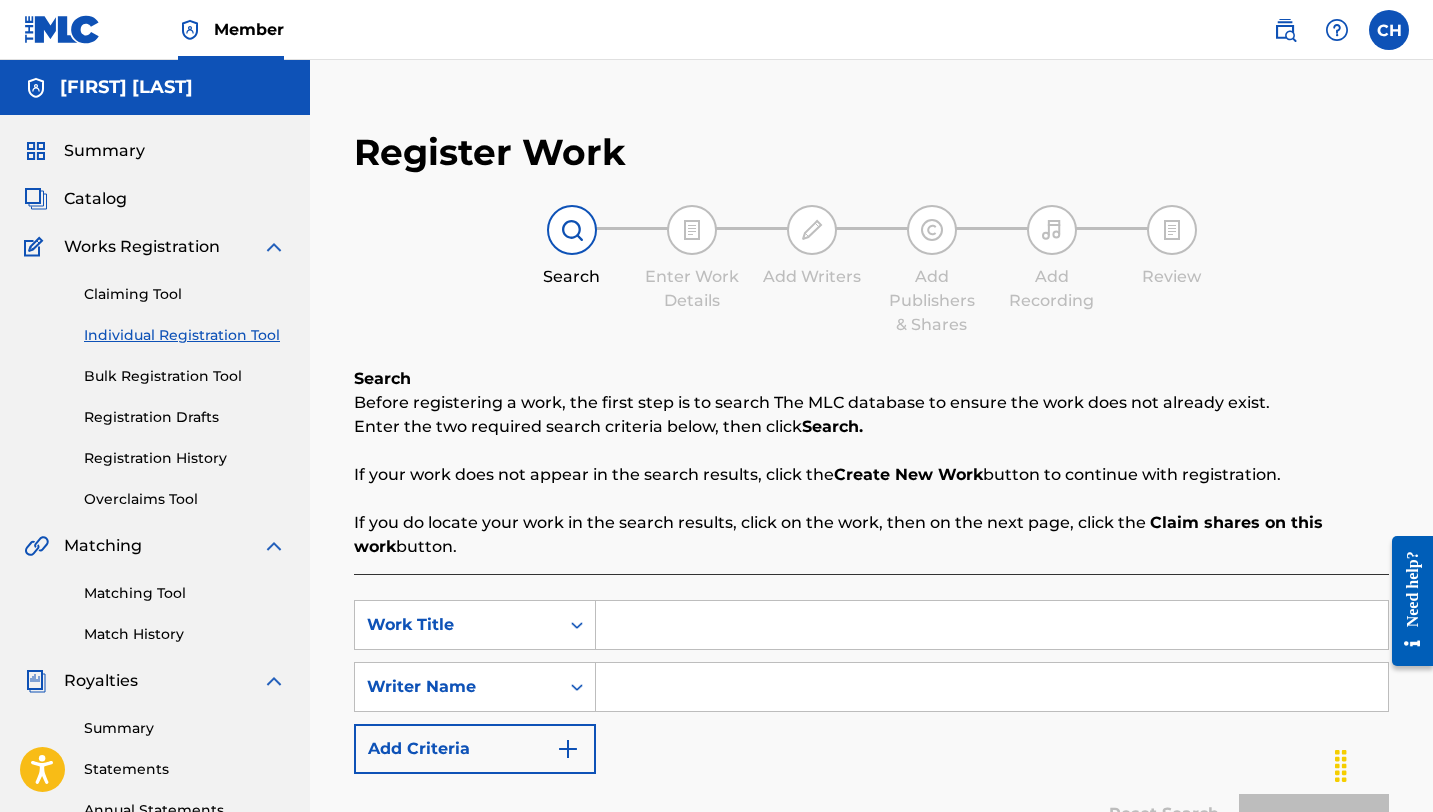 click on "Summary" at bounding box center (104, 151) 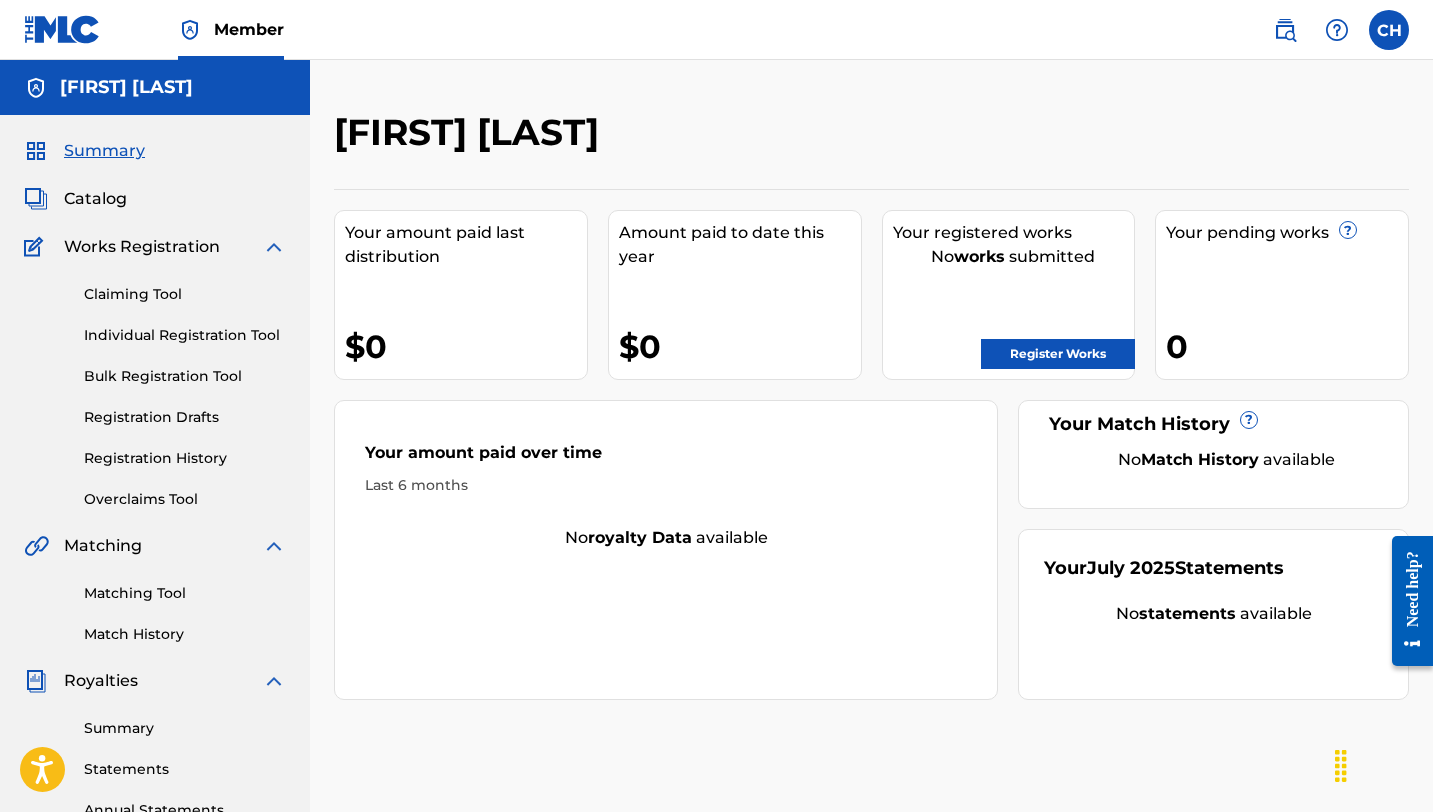 click at bounding box center (1285, 30) 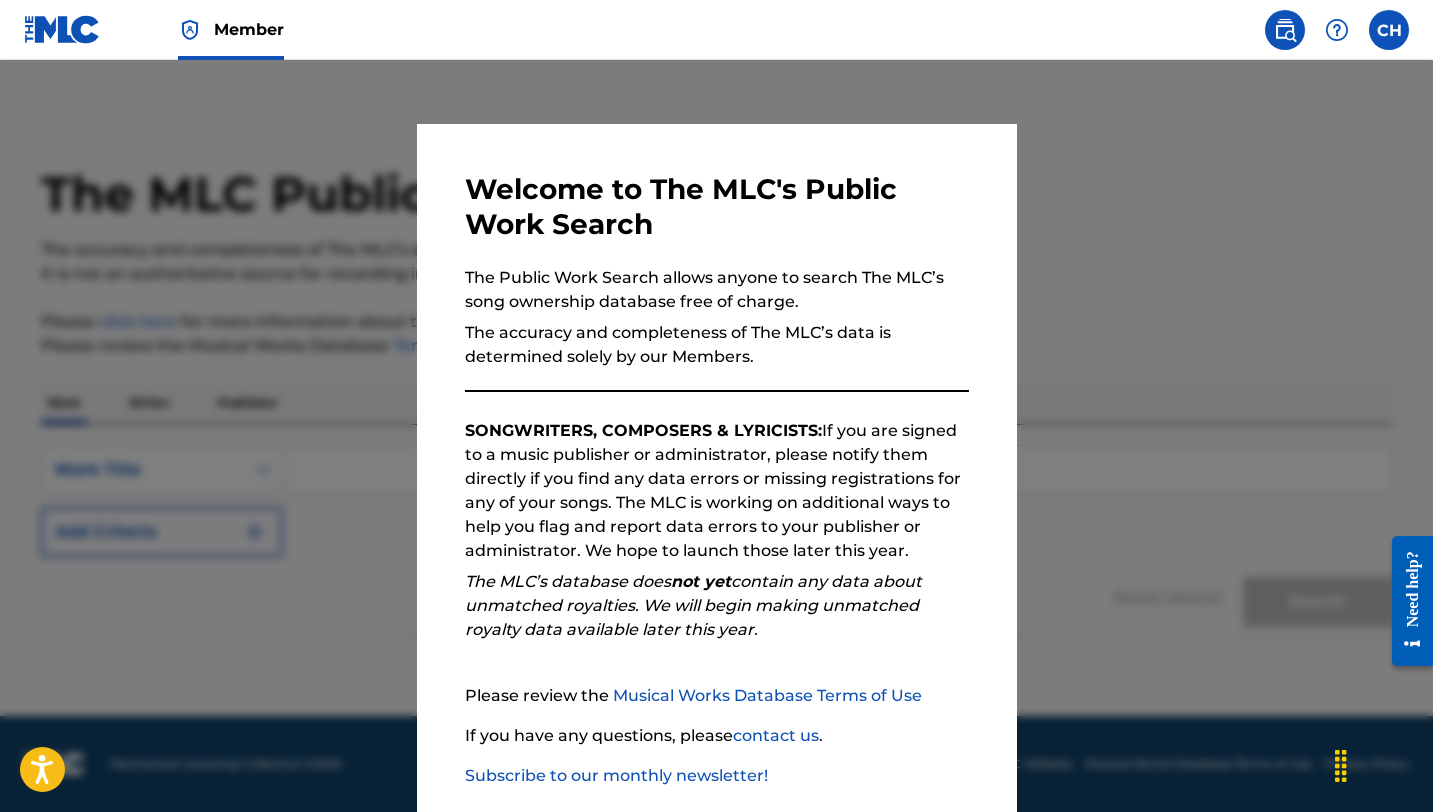 click at bounding box center (716, 466) 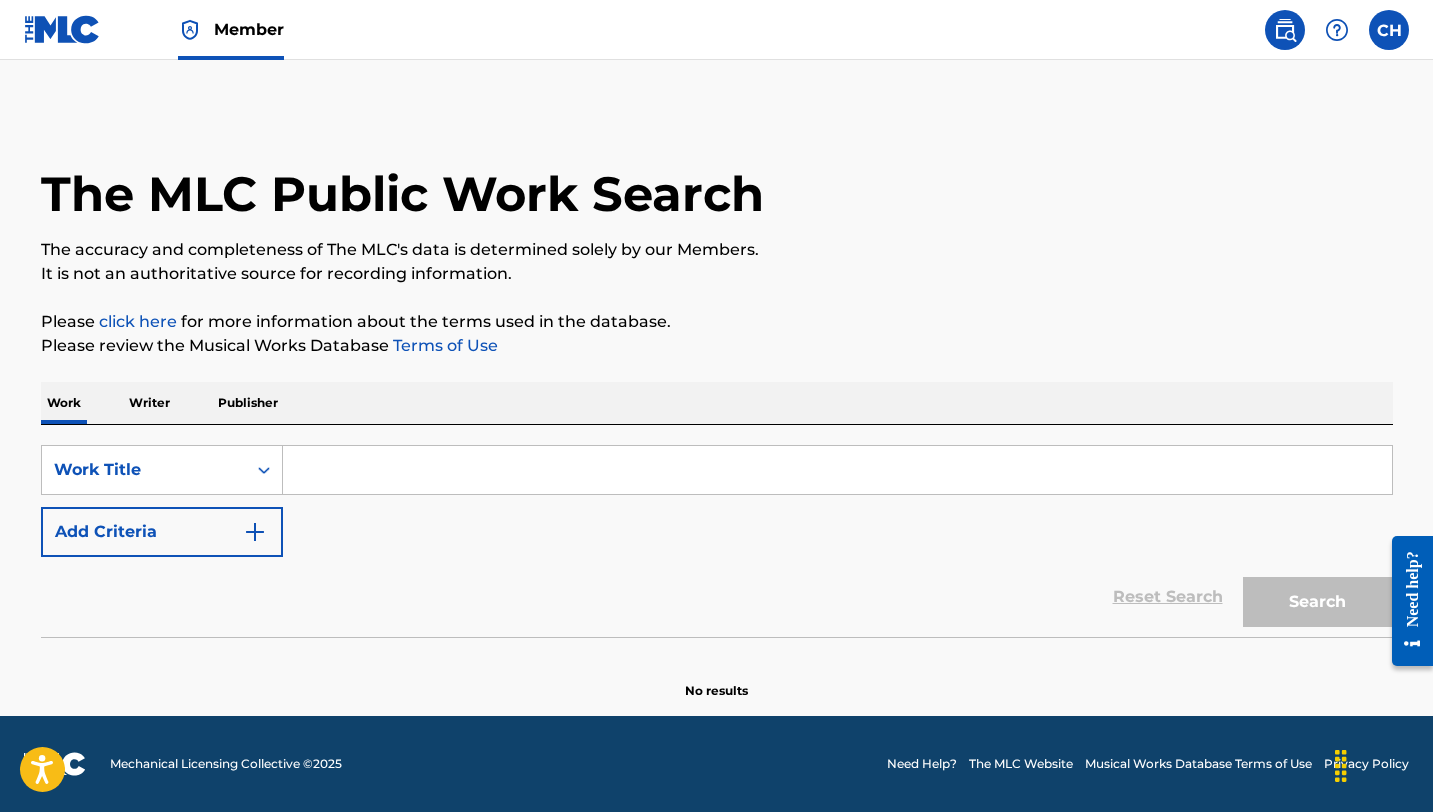click on "Add Criteria" at bounding box center (162, 532) 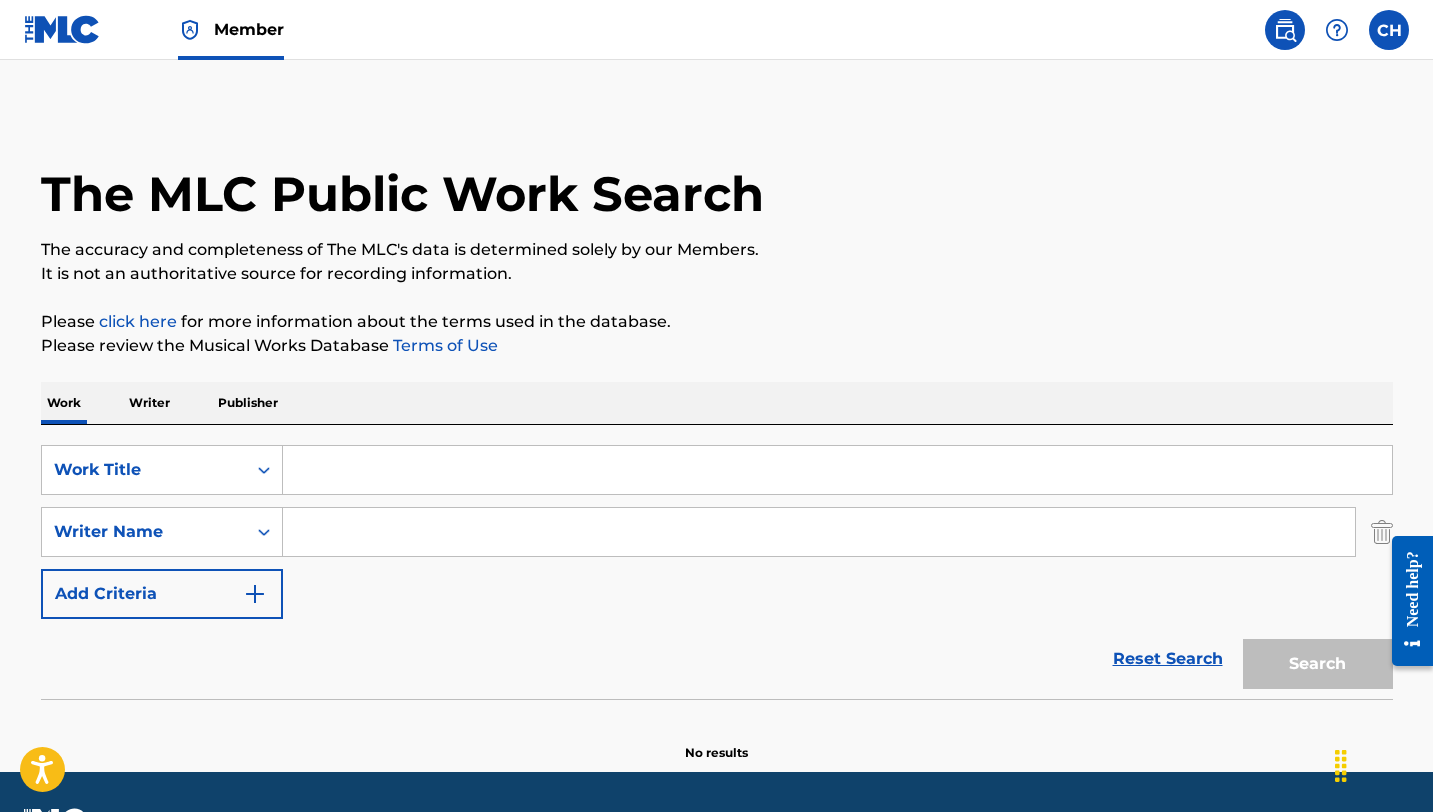 click at bounding box center [62, 29] 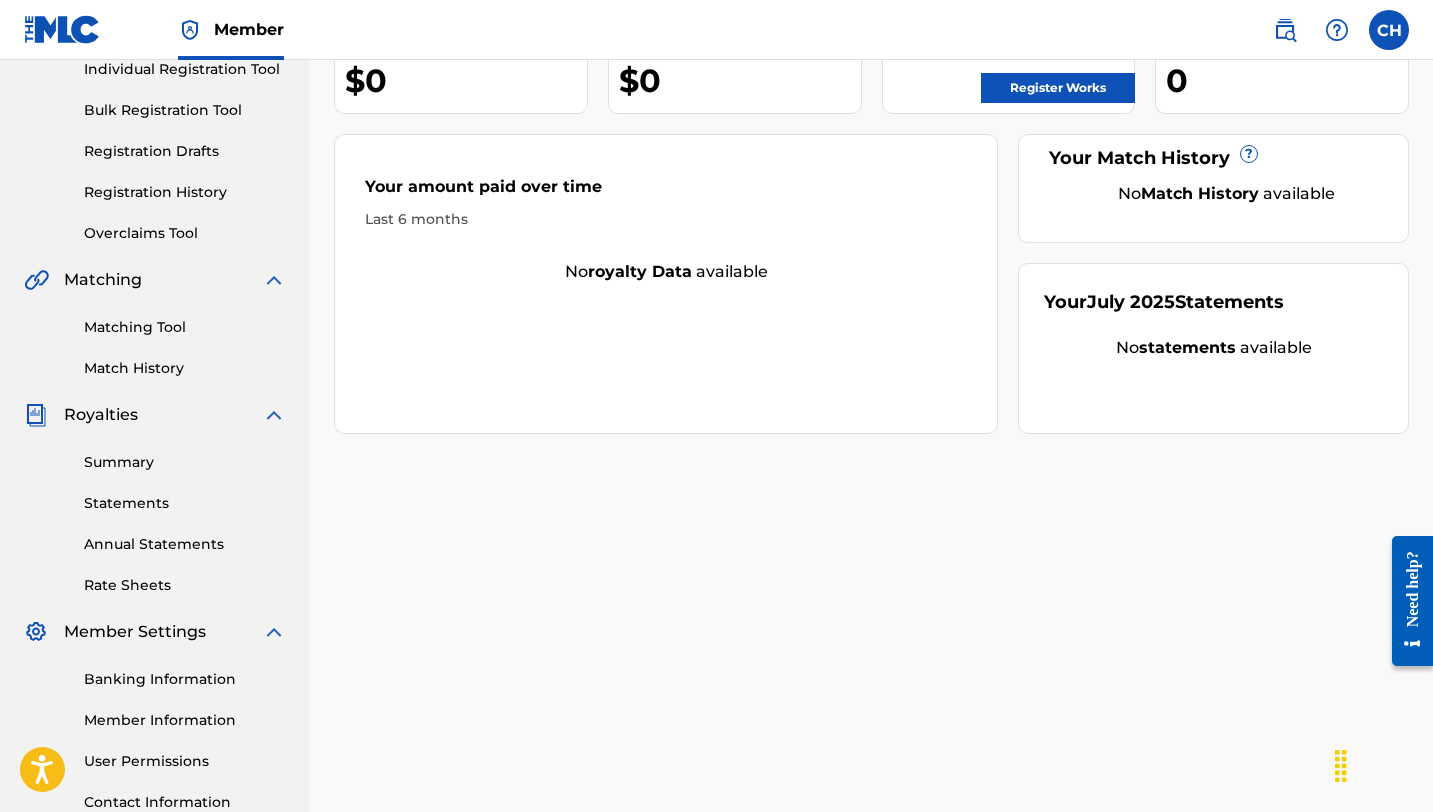 scroll, scrollTop: 0, scrollLeft: 0, axis: both 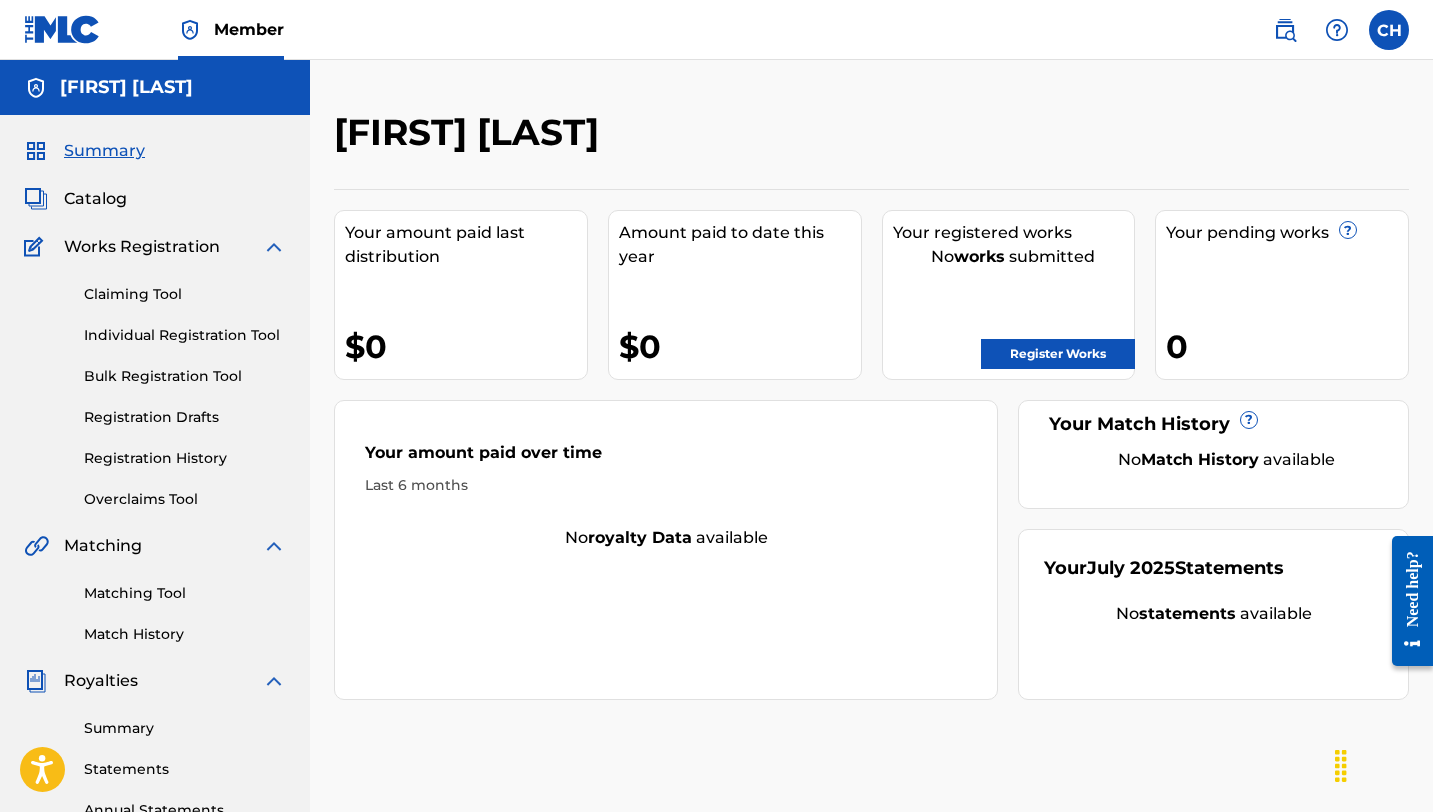 click on "Claiming Tool" at bounding box center (185, 294) 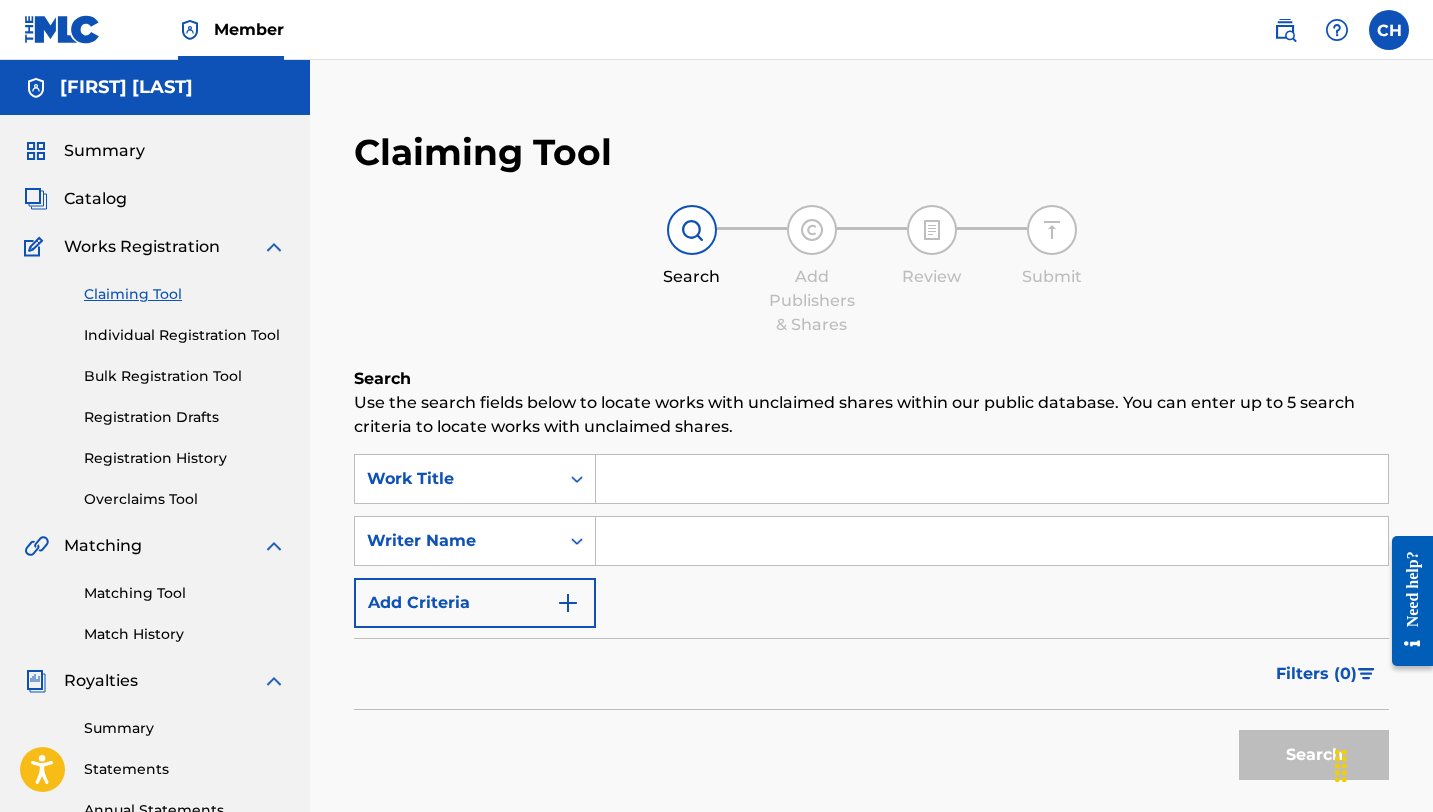 click at bounding box center [992, 479] 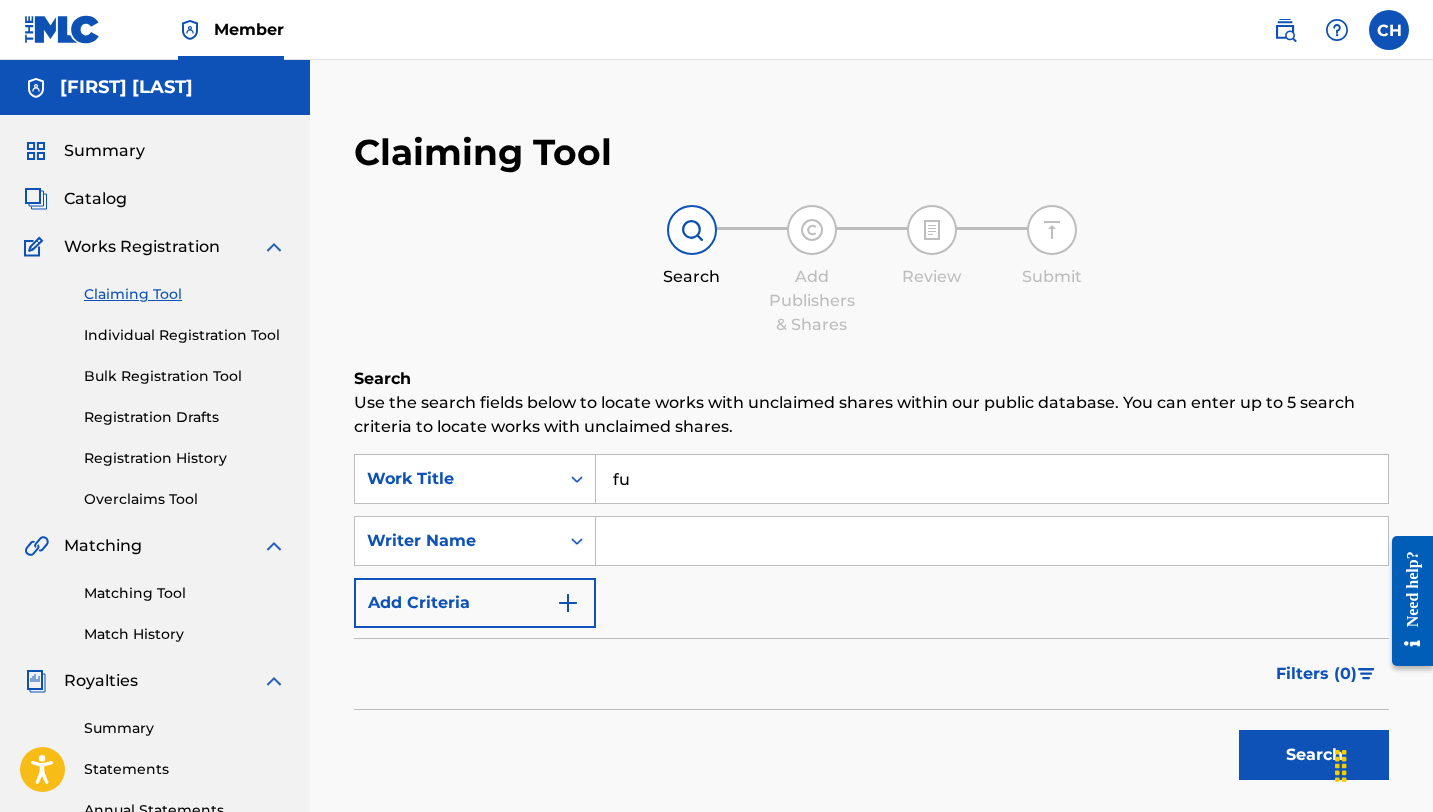 type on "f" 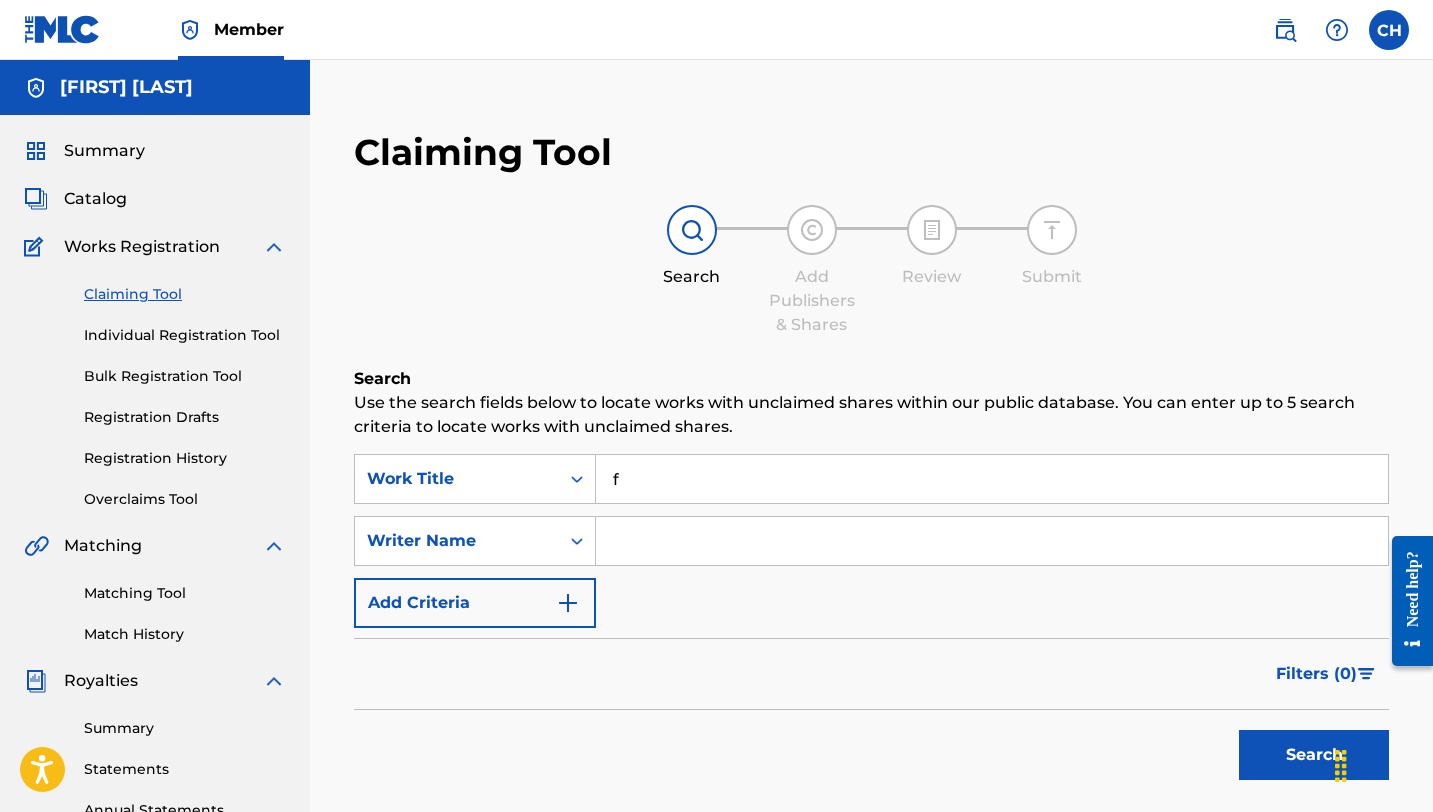 type 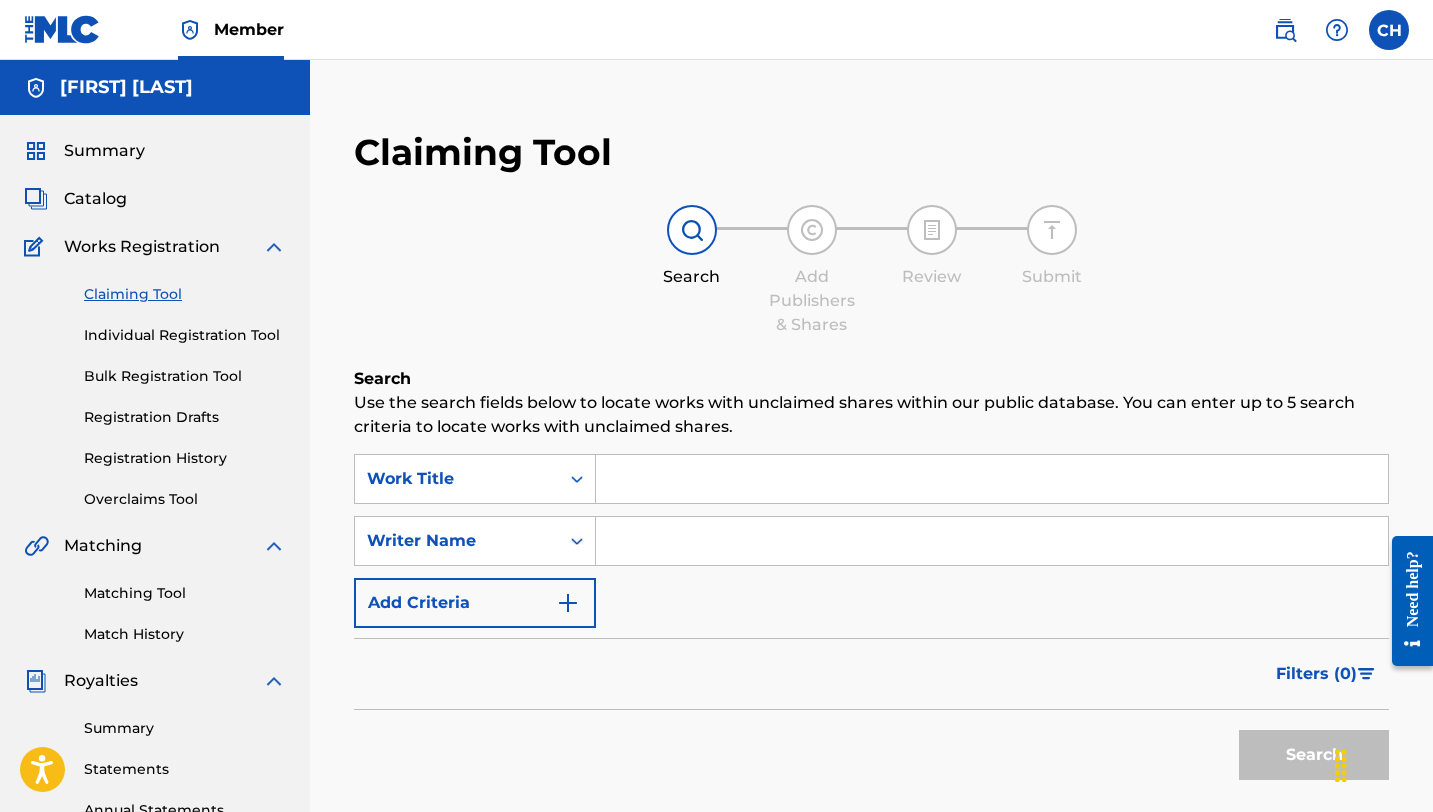 click on "Search Add Publishers & Shares Review Submit" at bounding box center (871, 271) 